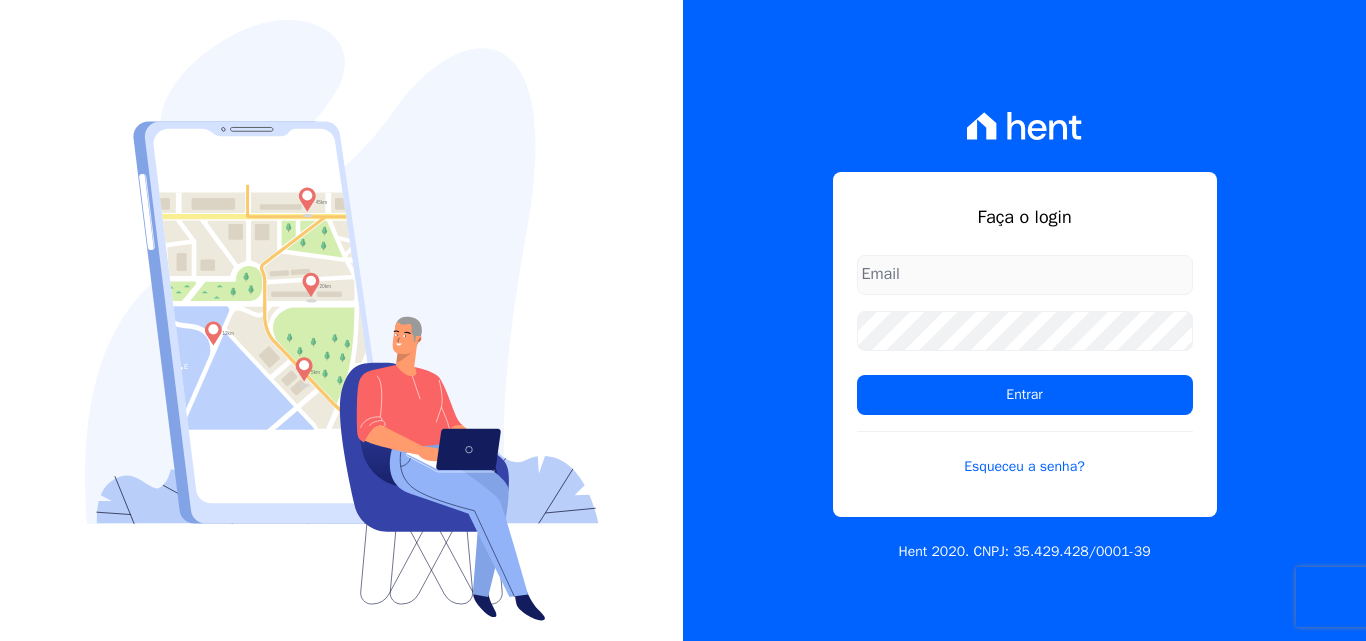 scroll, scrollTop: 0, scrollLeft: 0, axis: both 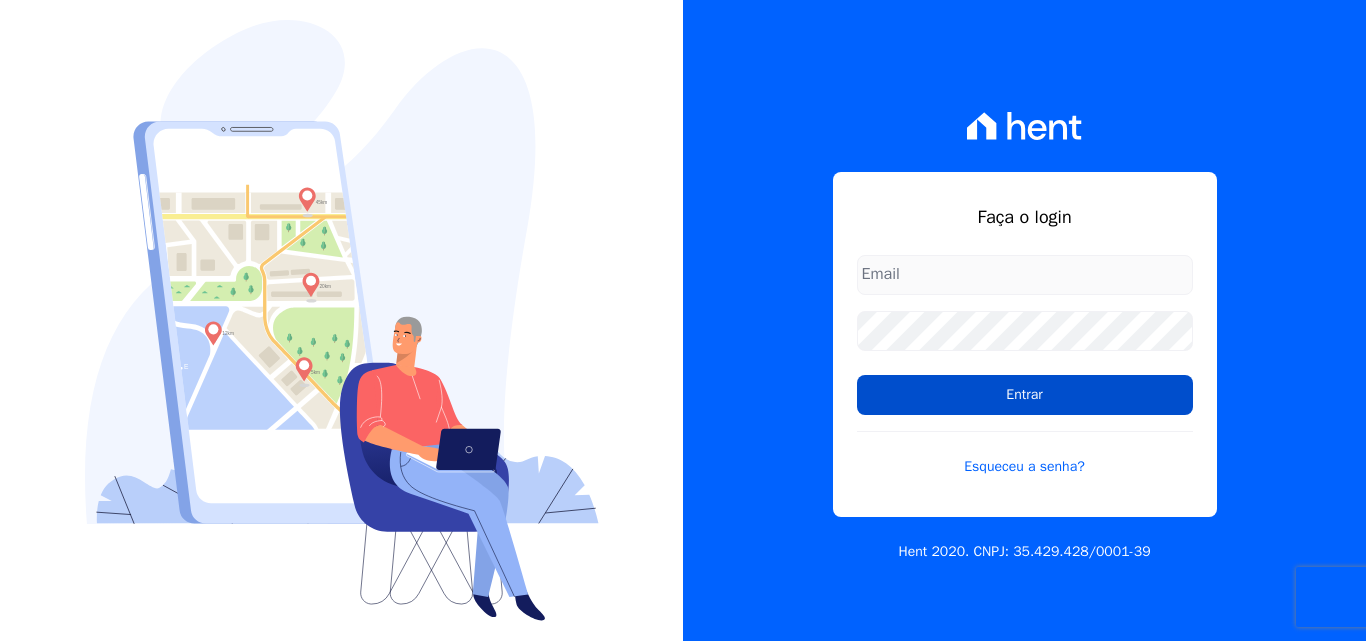 type on "atendimentooasis@celinaguimaraes.com.br" 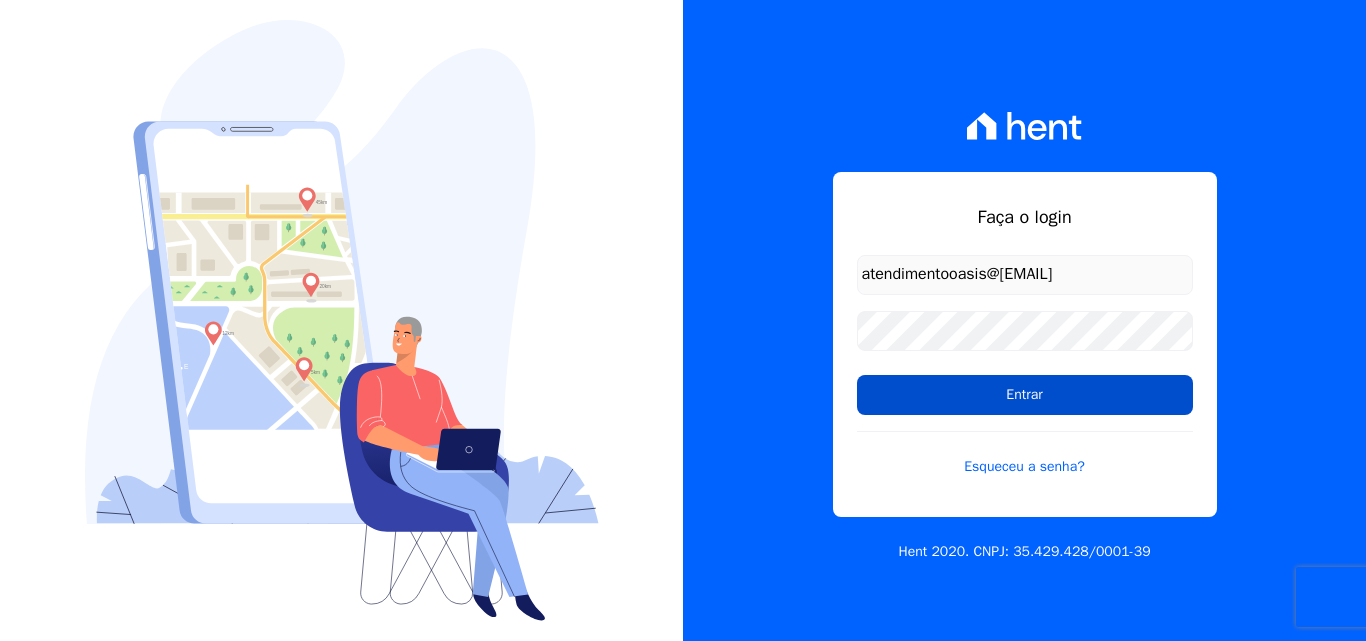 click on "Entrar" at bounding box center (1025, 395) 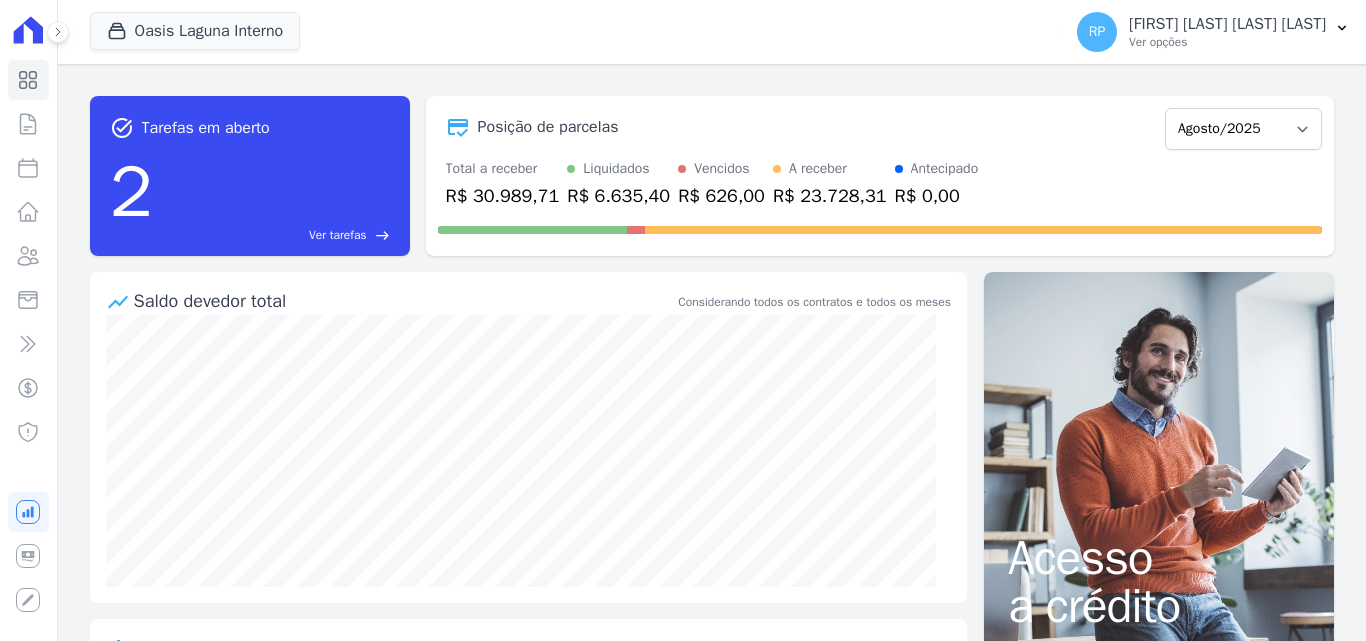 scroll, scrollTop: 0, scrollLeft: 0, axis: both 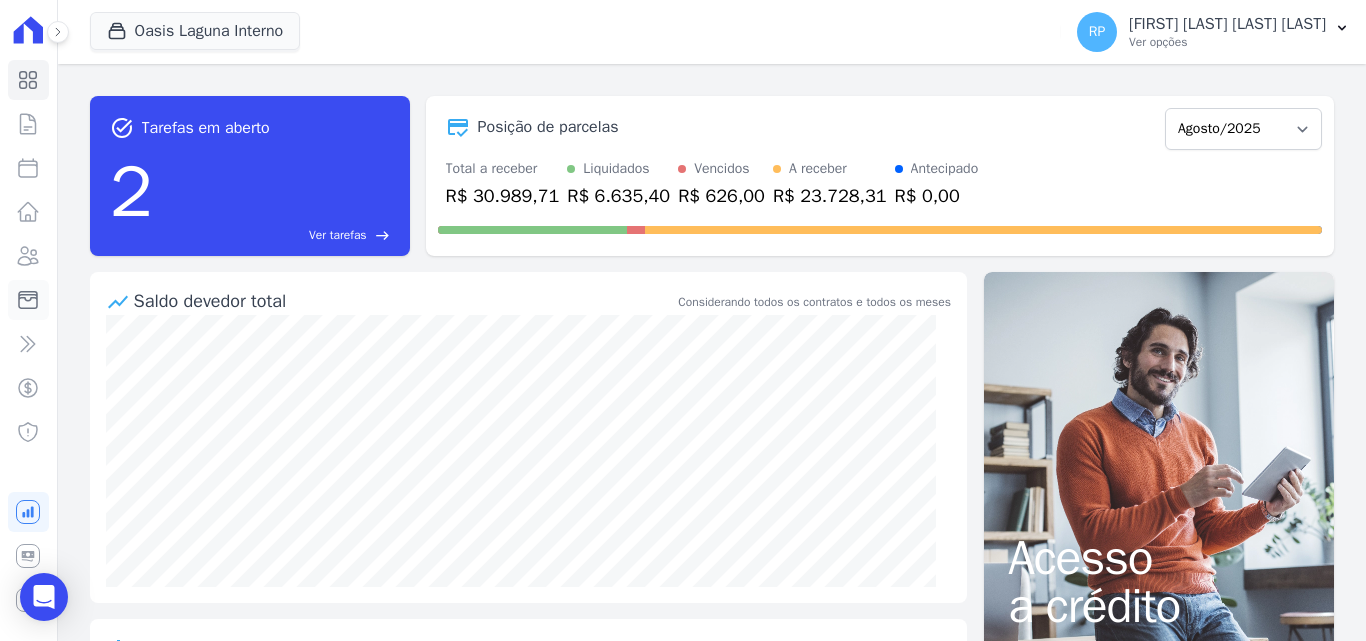 click 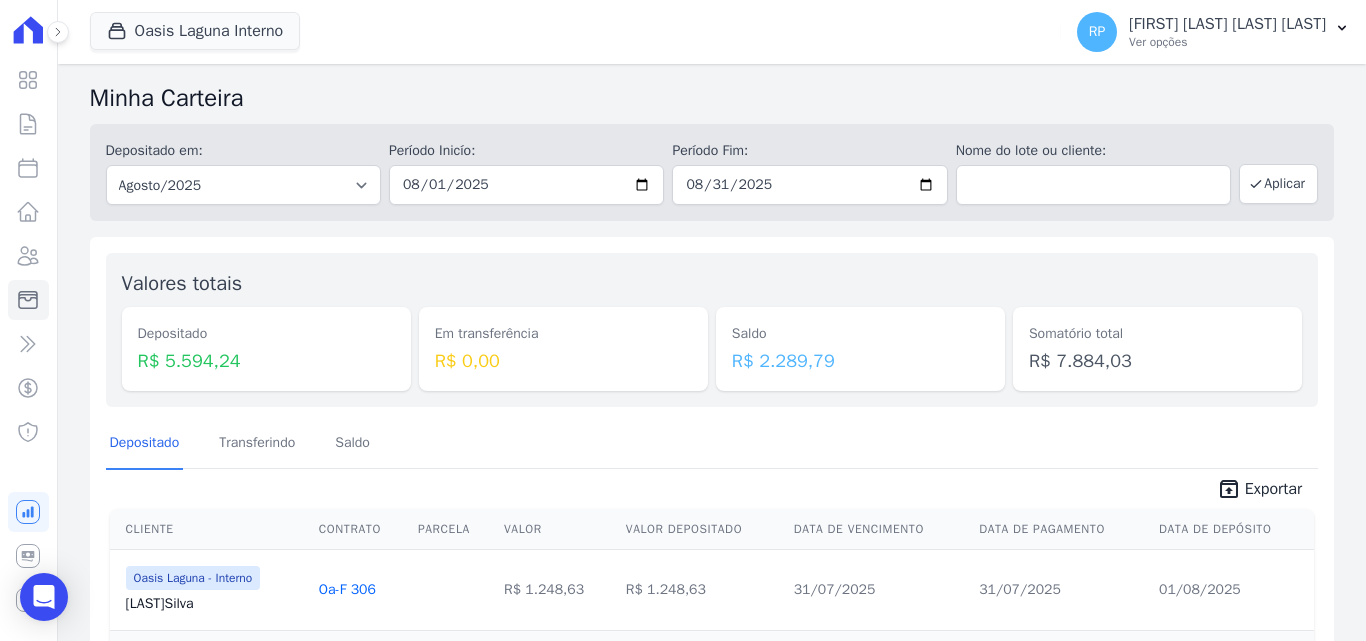 click on "Oasis Laguna   Interno
Celina Guimarães - GRIÑO
Mandala - GRIÑO
Oásis - GRIÑO
Parque - GRIÑO
Celina Guimaraes - Ghia" at bounding box center (571, 32) 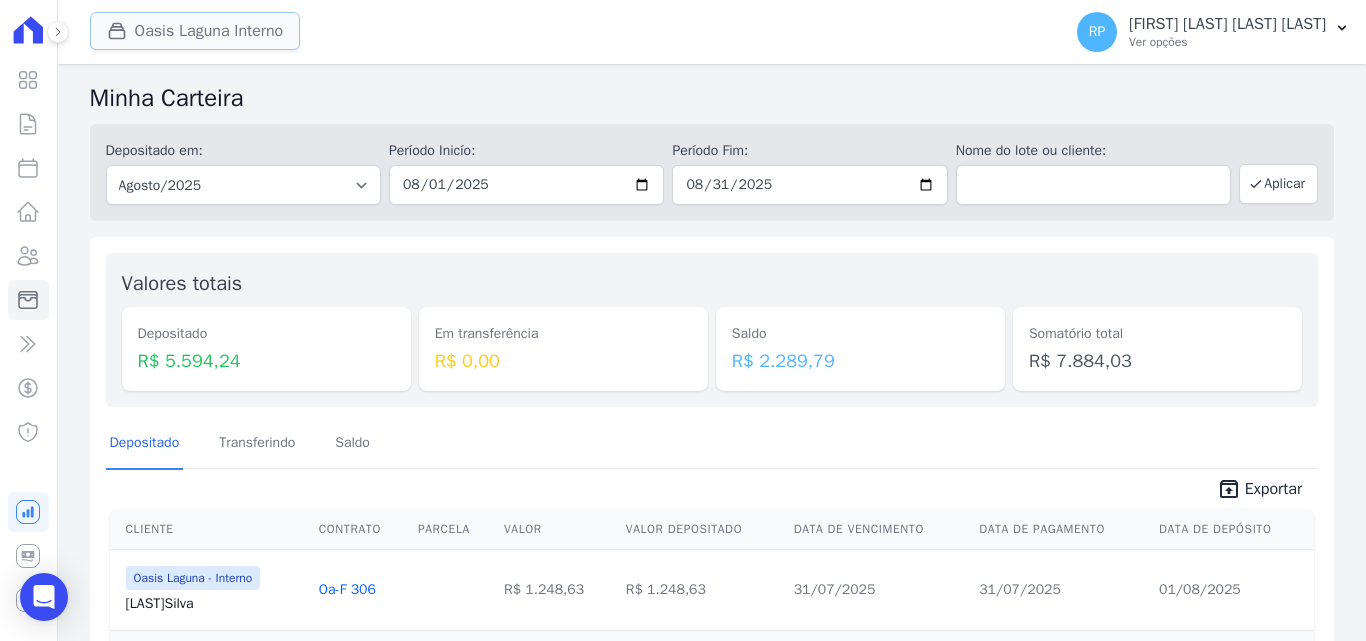 click on "Oasis Laguna   Interno" at bounding box center (195, 31) 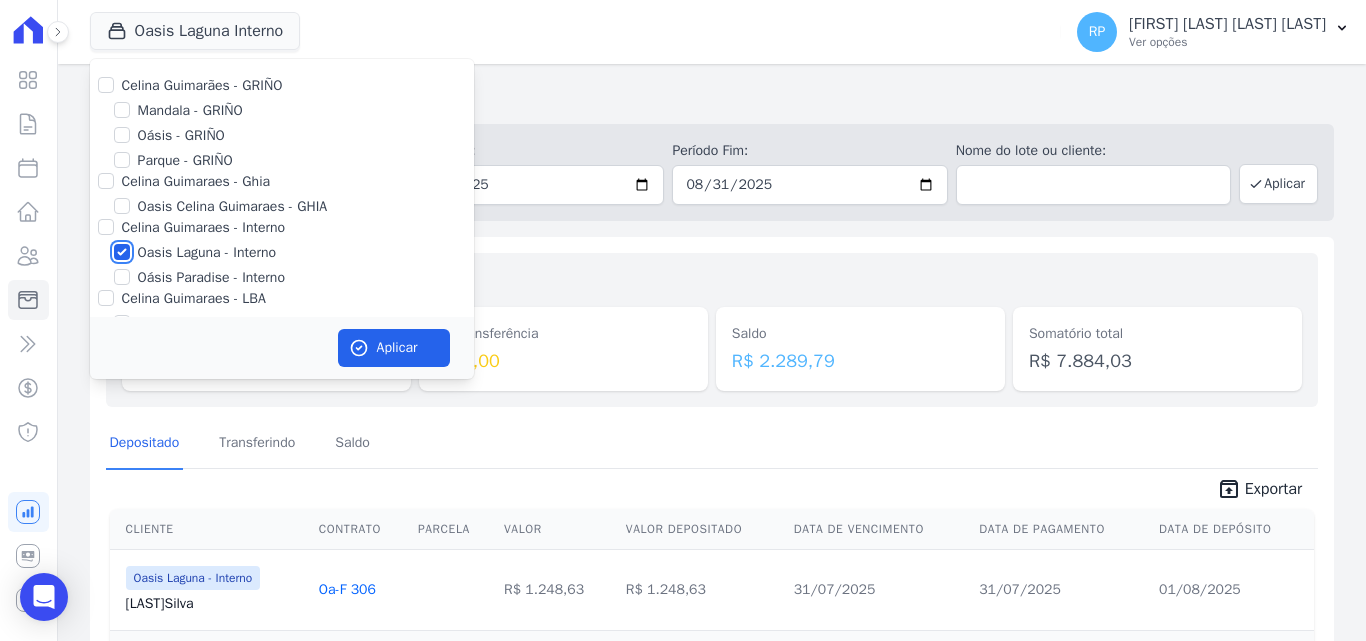 click on "Oasis Laguna - Interno" at bounding box center (122, 252) 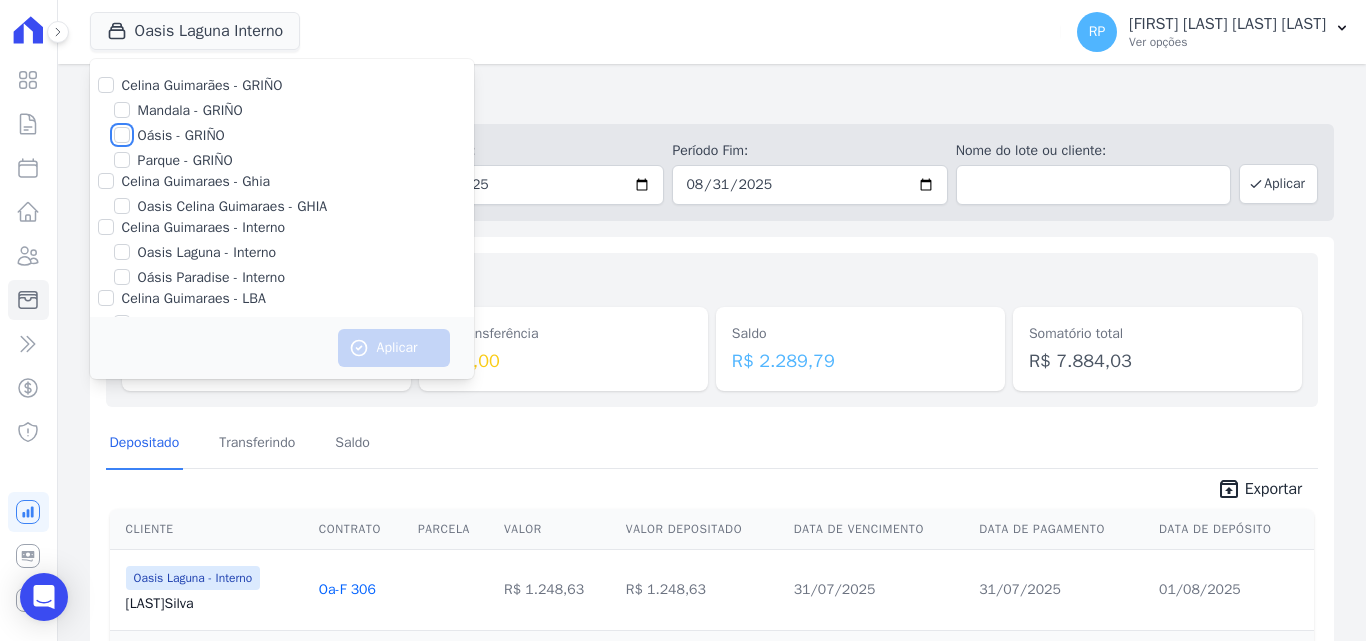 click on "Oásis - GRIÑO" at bounding box center [122, 135] 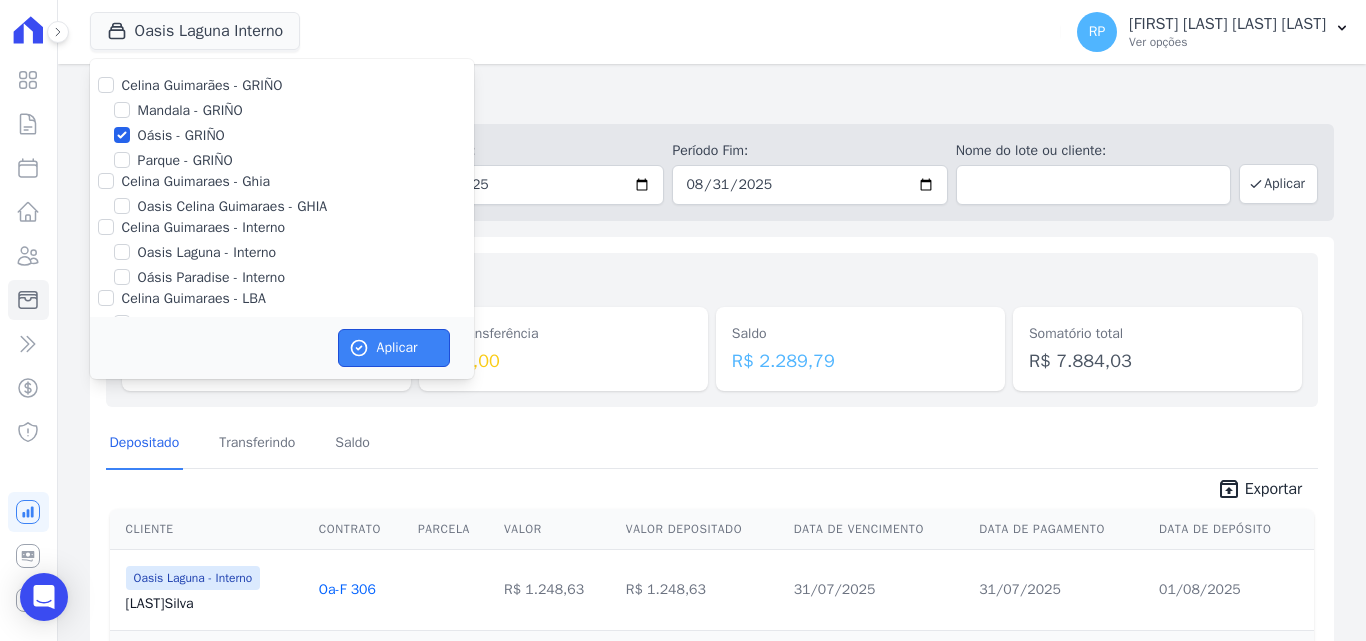 click on "Aplicar" at bounding box center (394, 348) 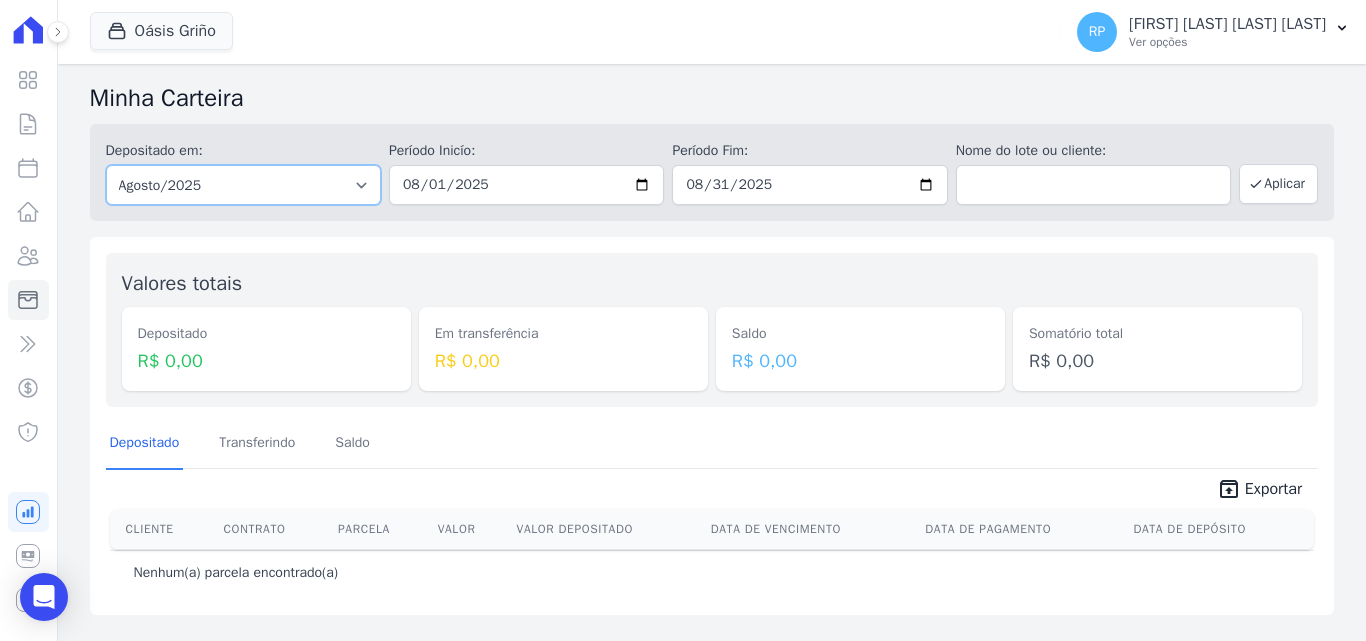 click on "Todos os meses
[DATE]
[DATE]
[DATE]
[DATE]
[DATE]
[DATE]
[DATE]
[DATE]
[DATE]
[DATE]
[DATE]
[DATE]
[DATE]
[DATE]
[DATE]
[DATE]
[DATE]
[DATE]
[DATE]
[DATE]
[DATE]
[DATE]
[DATE]
[DATE]
[DATE]
[DATE]
[DATE]
[DATE]
[DATE]
[DATE]
[DATE]
[DATE]
[DATE]
[DATE]
[DATE]
[DATE]
[DATE]
[DATE]
[DATE]
[DATE]
[DATE]
[DATE]
[DATE]
[DATE]
[DATE]
[DATE]
[DATE]
[DATE]
[DATE]
[DATE]
[DATE]
[DATE]
[DATE]
[DATE]
[DATE]
[DATE]
[DATE]
[DATE]
[DATE]
[DATE]
[DATE]
[DATE]
[DATE]
[DATE]
[DATE]
[DATE]
[DATE]
[DATE]
[DATE]
[DATE]
[DATE]
[DATE]" at bounding box center (243, 185) 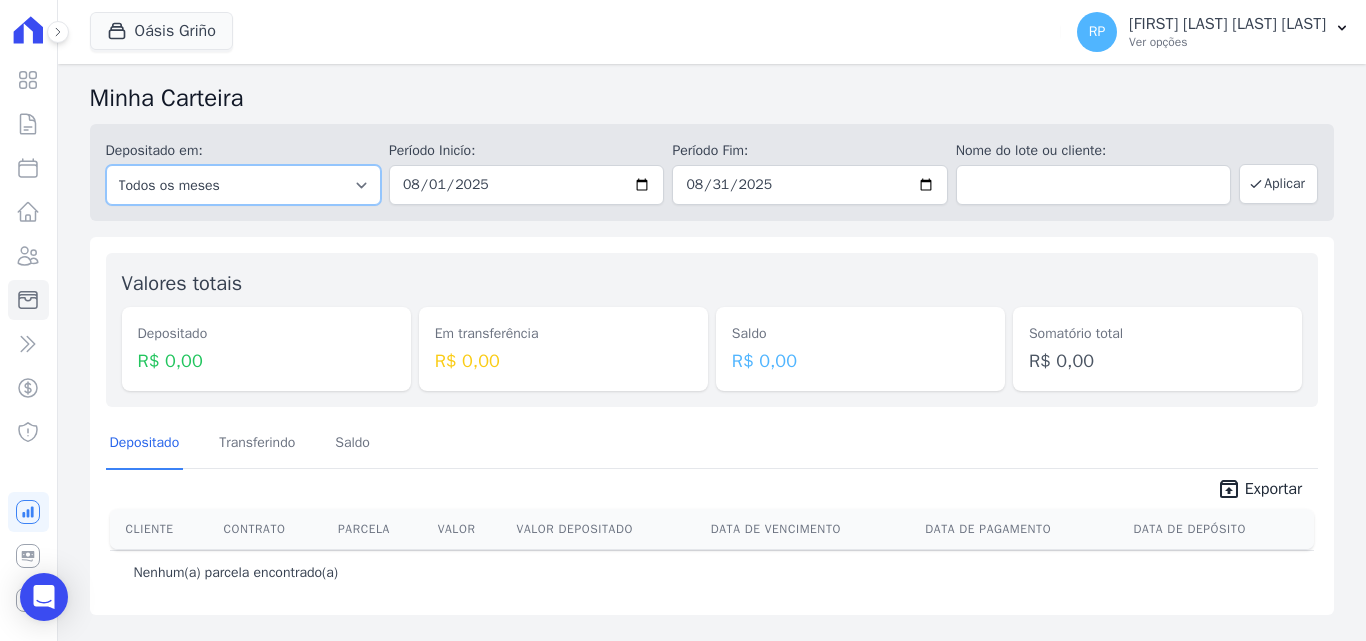 click on "Todos os meses
[DATE]
[DATE]
[DATE]
[DATE]
[DATE]
[DATE]
[DATE]
[DATE]
[DATE]
[DATE]
[DATE]
[DATE]
[DATE]
[DATE]
[DATE]
[DATE]
[DATE]
[DATE]
[DATE]
[DATE]
[DATE]
[DATE]
[DATE]
[DATE]
[DATE]
[DATE]
[DATE]
[DATE]
[DATE]
[DATE]
[DATE]
[DATE]
[DATE]
[DATE]
[DATE]
[DATE]
[DATE]
[DATE]
[DATE]
[DATE]
[DATE]
[DATE]
[DATE]
[DATE]
[DATE]
[DATE]
[DATE]
[DATE]
[DATE]
[DATE]
[DATE]
[DATE]
[DATE]
[DATE]
[DATE]
[DATE]
[DATE]
[DATE]
[DATE]
[DATE]
[DATE]
[DATE]
[DATE]
[DATE]
[DATE]
[DATE]
[DATE]
[DATE]
[DATE]
[DATE]
[DATE]
[DATE]" at bounding box center (243, 185) 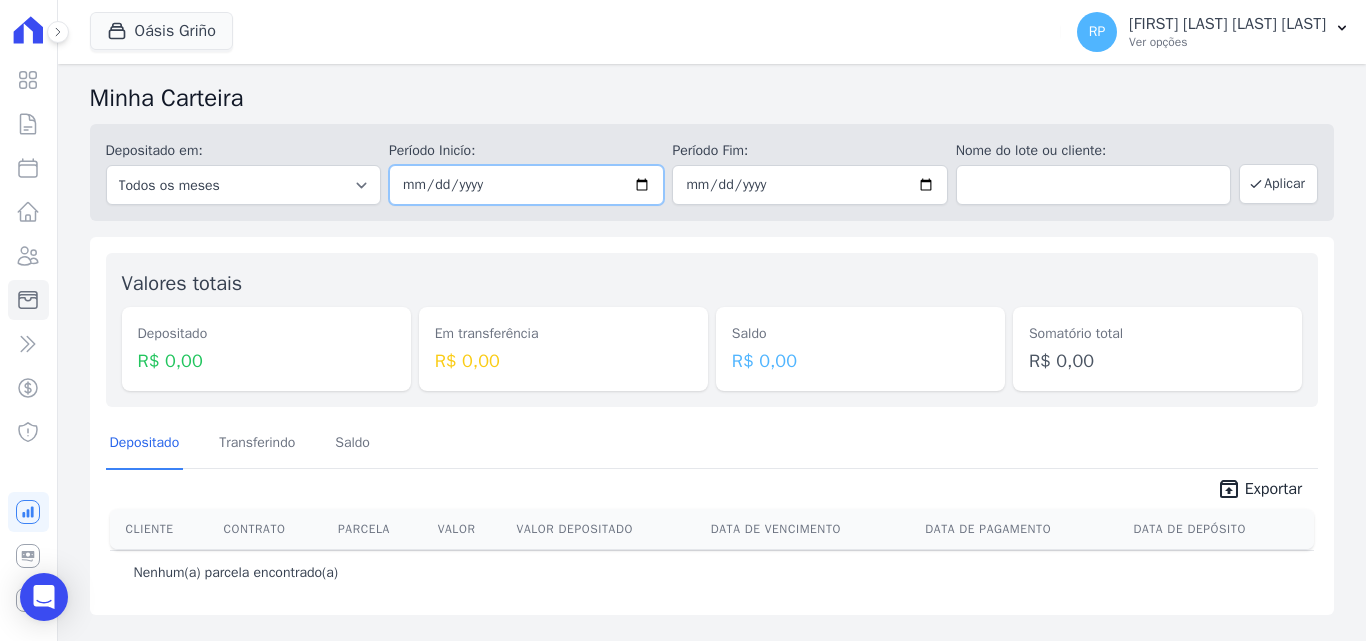 click at bounding box center [526, 185] 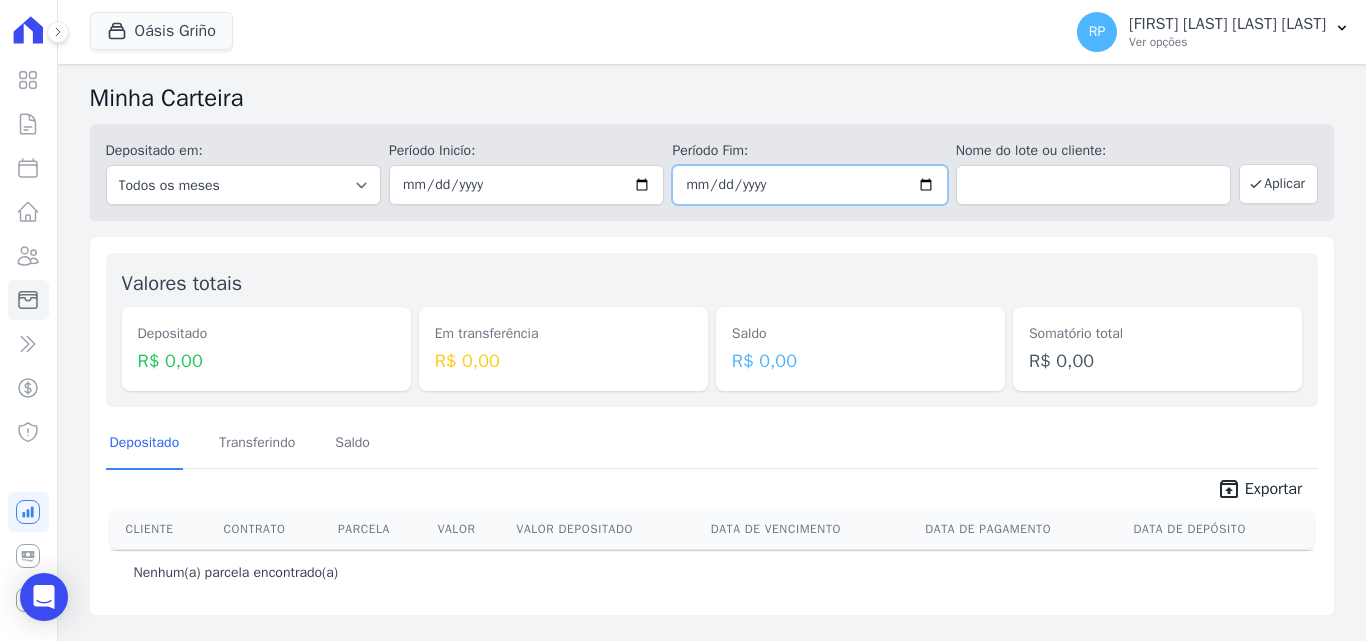 click at bounding box center [809, 185] 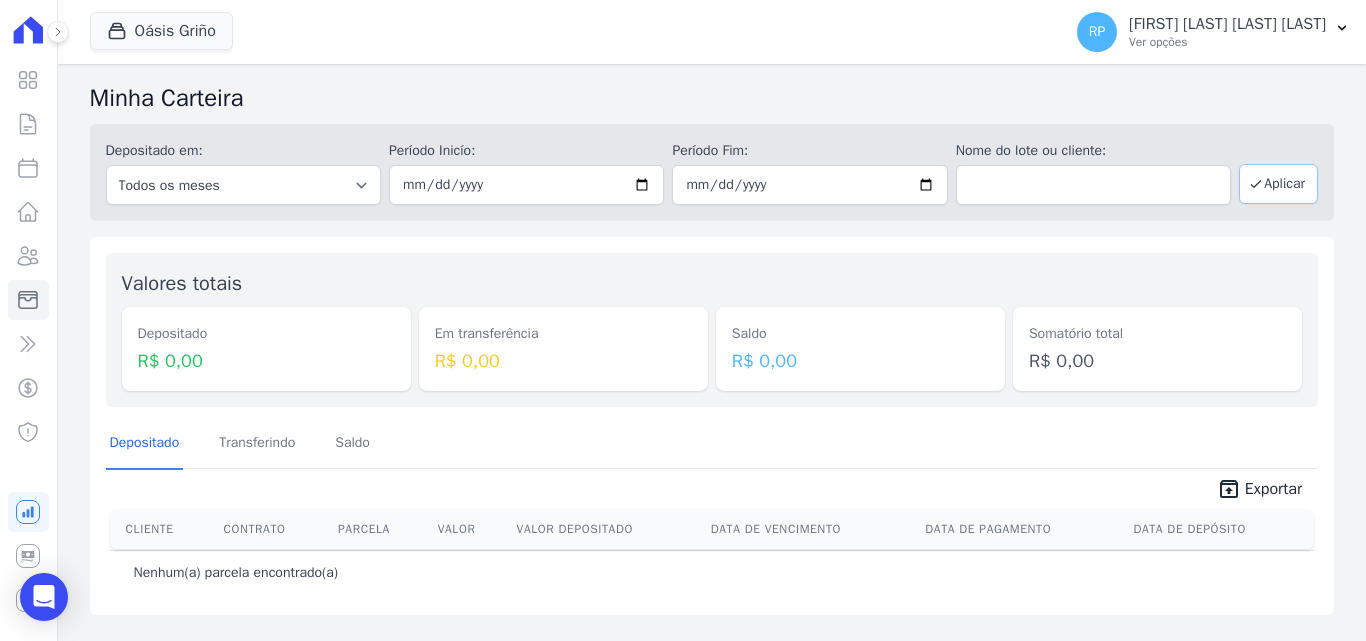 click on "Aplicar" at bounding box center (1278, 184) 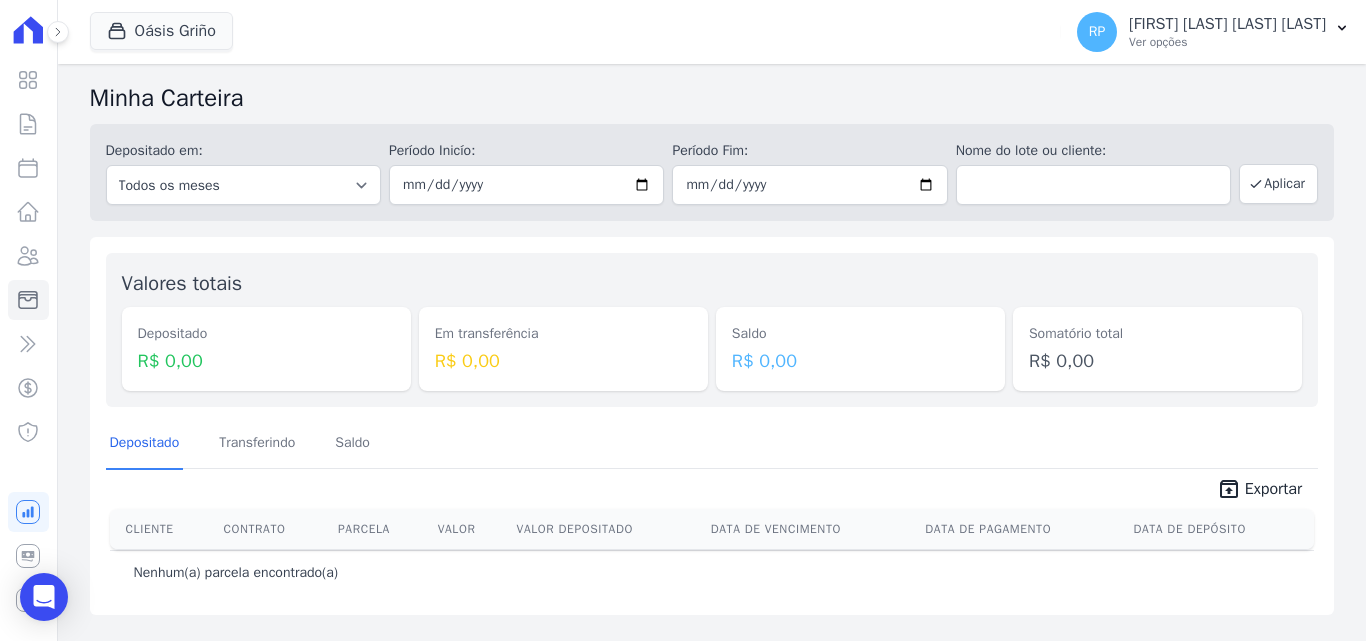 scroll, scrollTop: 0, scrollLeft: 0, axis: both 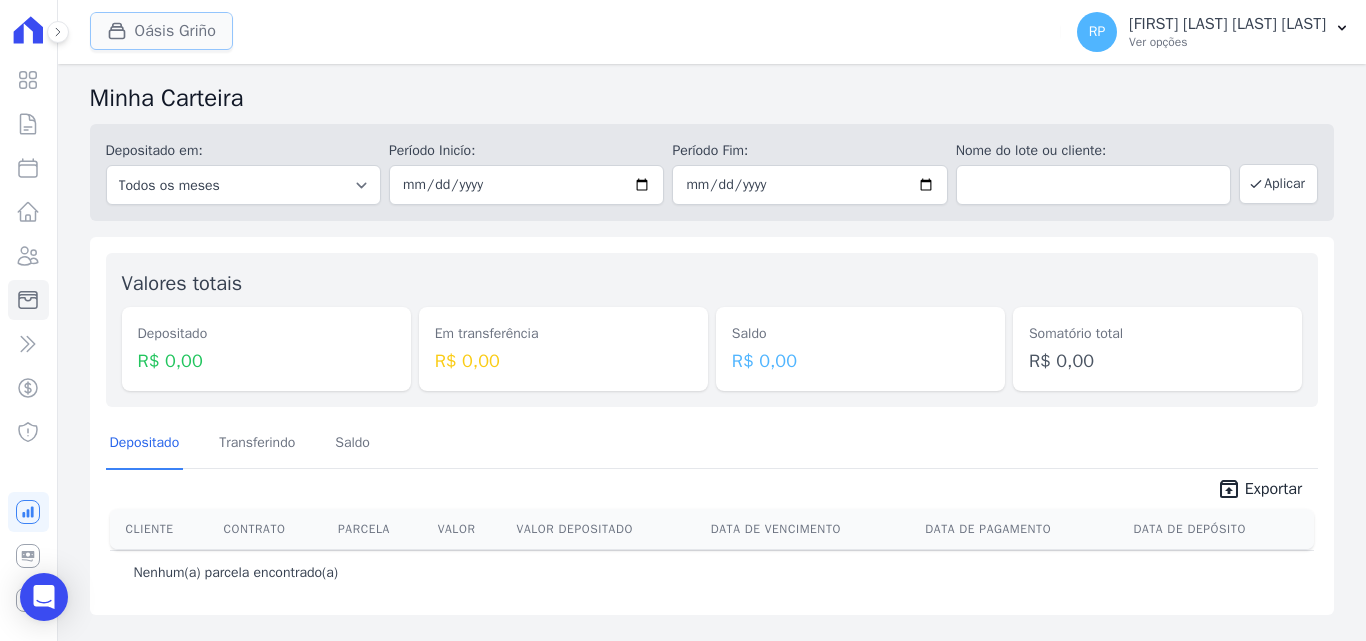 click on "Oásis   Griño" at bounding box center [161, 31] 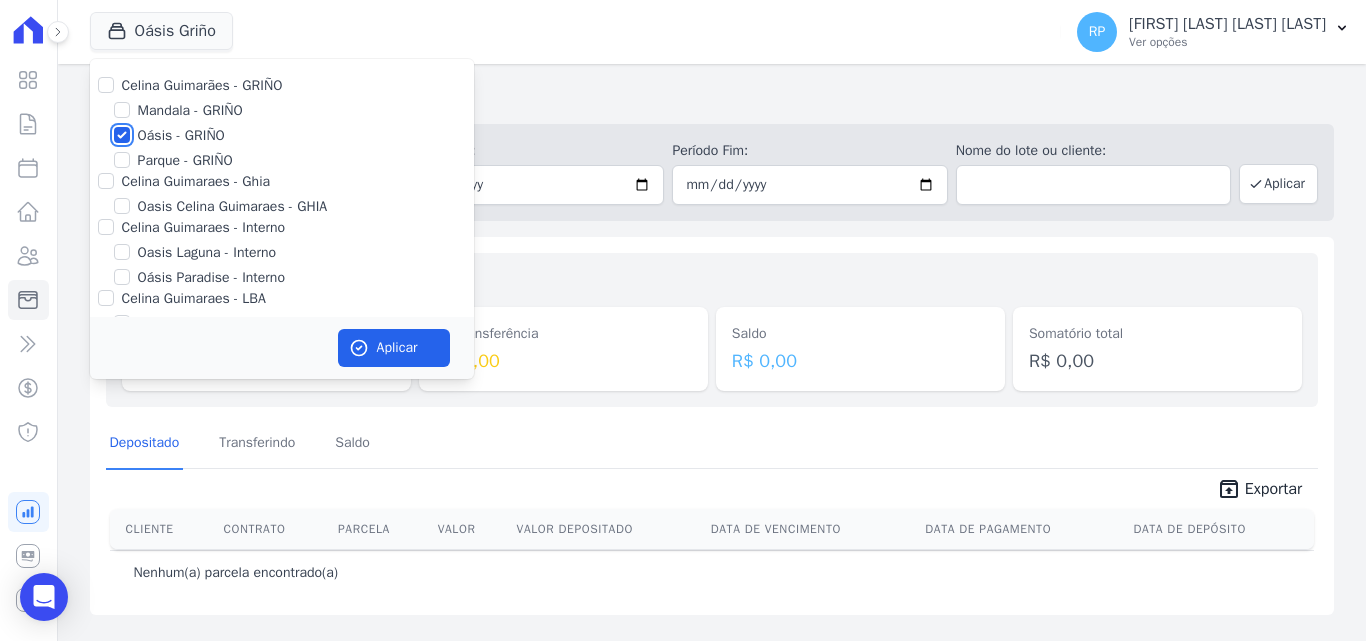 click on "Oásis - GRIÑO" at bounding box center (122, 135) 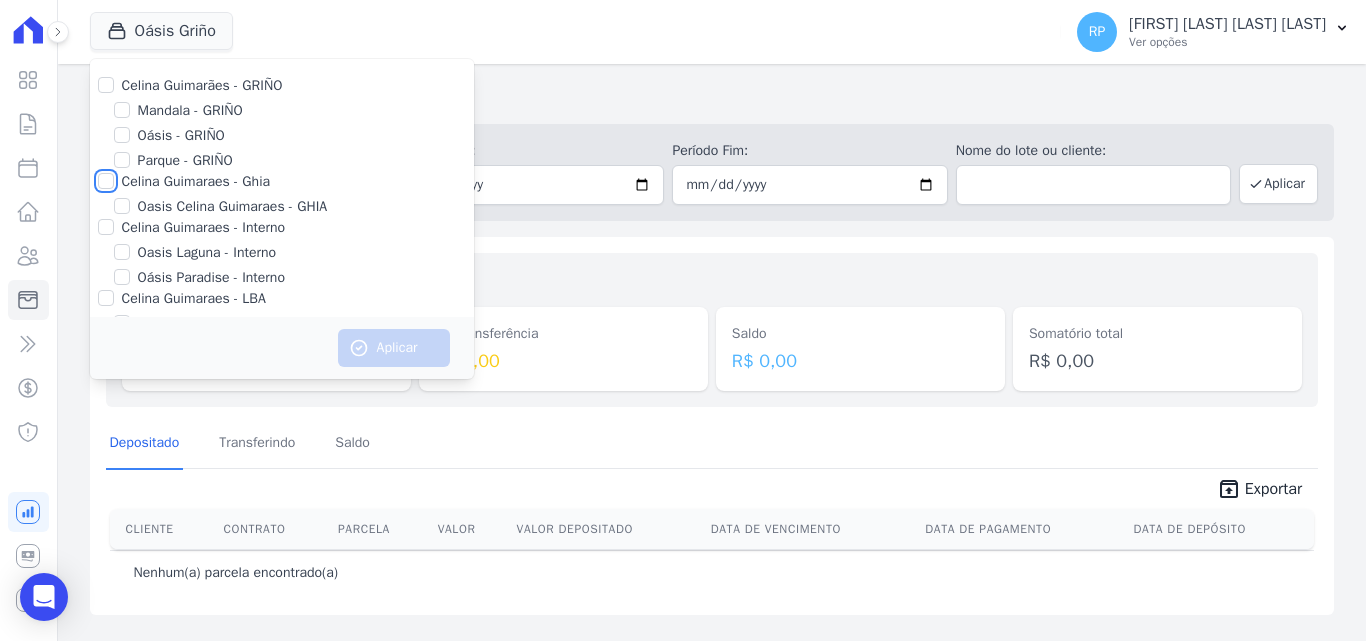 click on "Celina Guimaraes - Ghia" at bounding box center [106, 181] 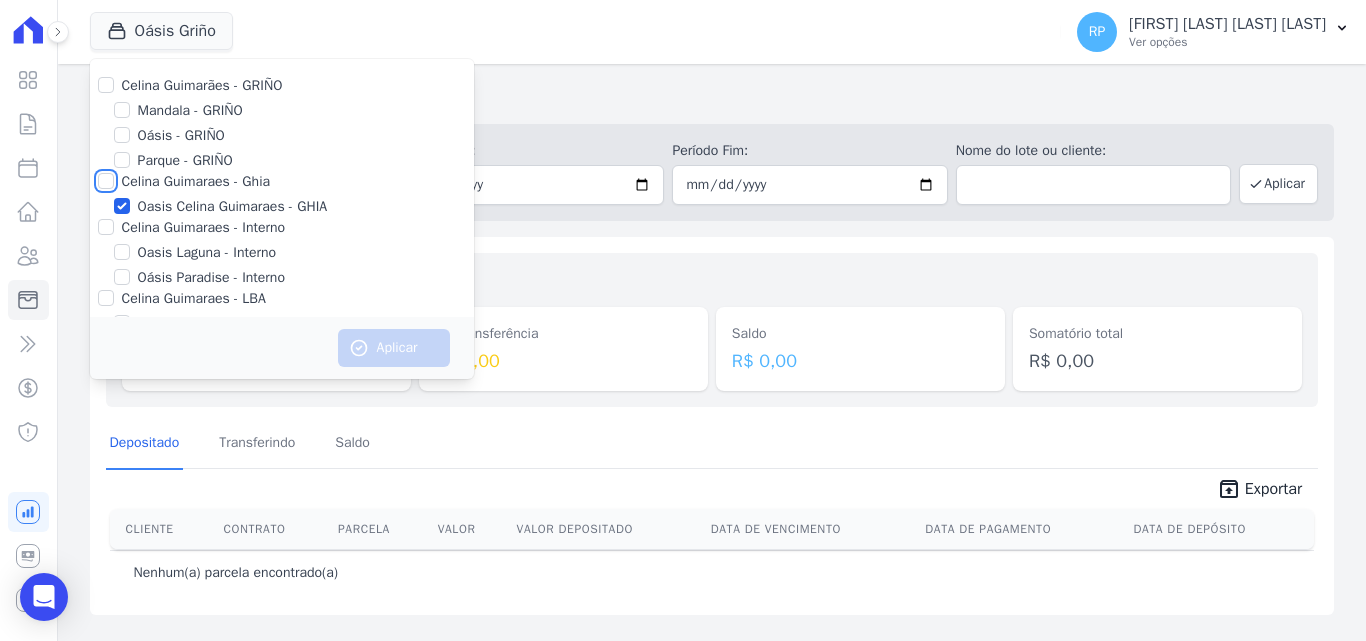 checkbox on "true" 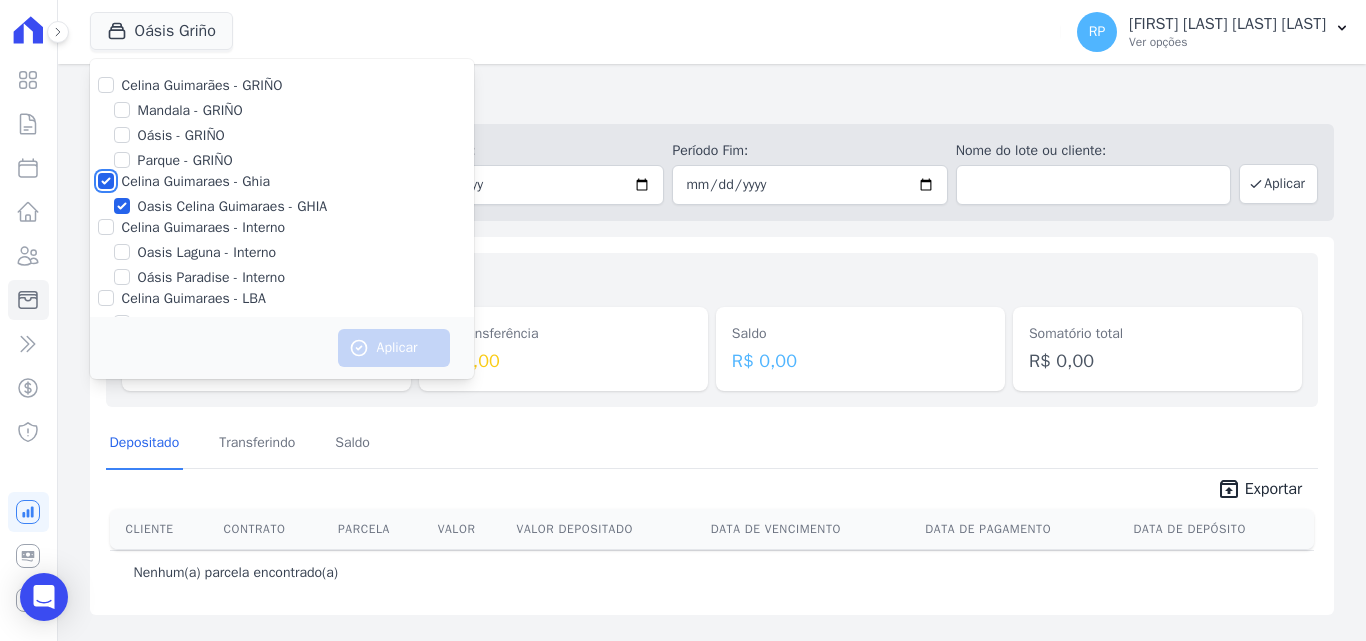 checkbox on "true" 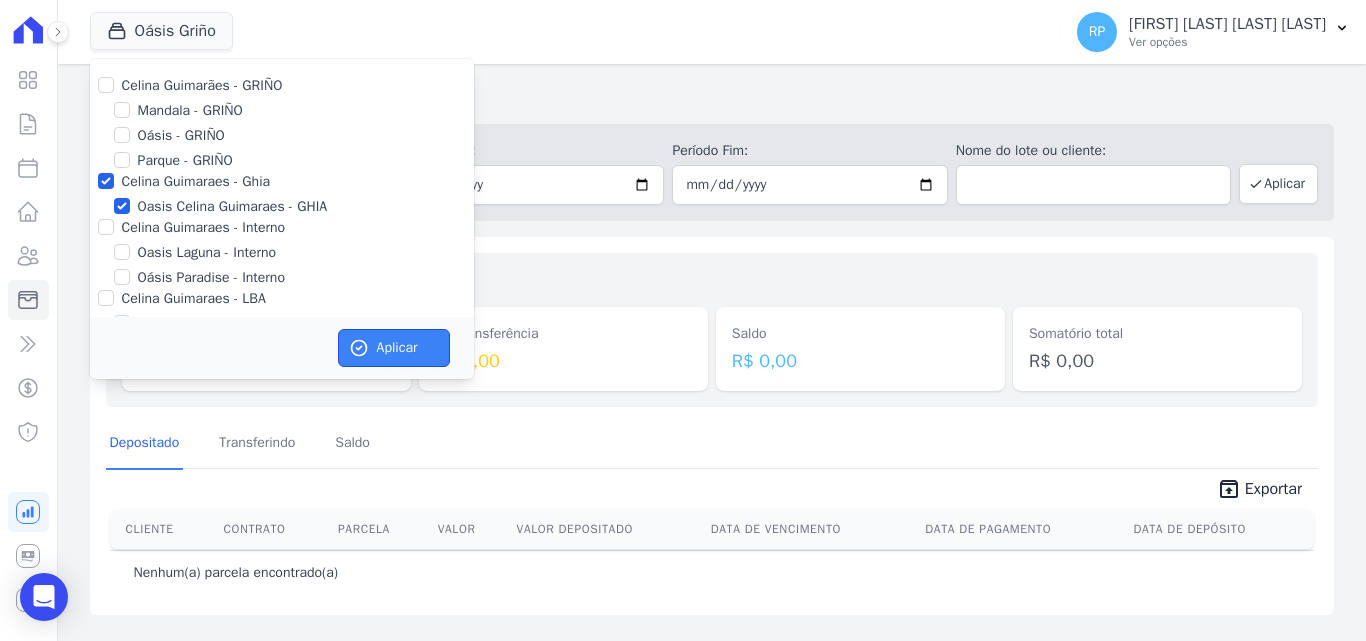 click on "Aplicar" at bounding box center [394, 348] 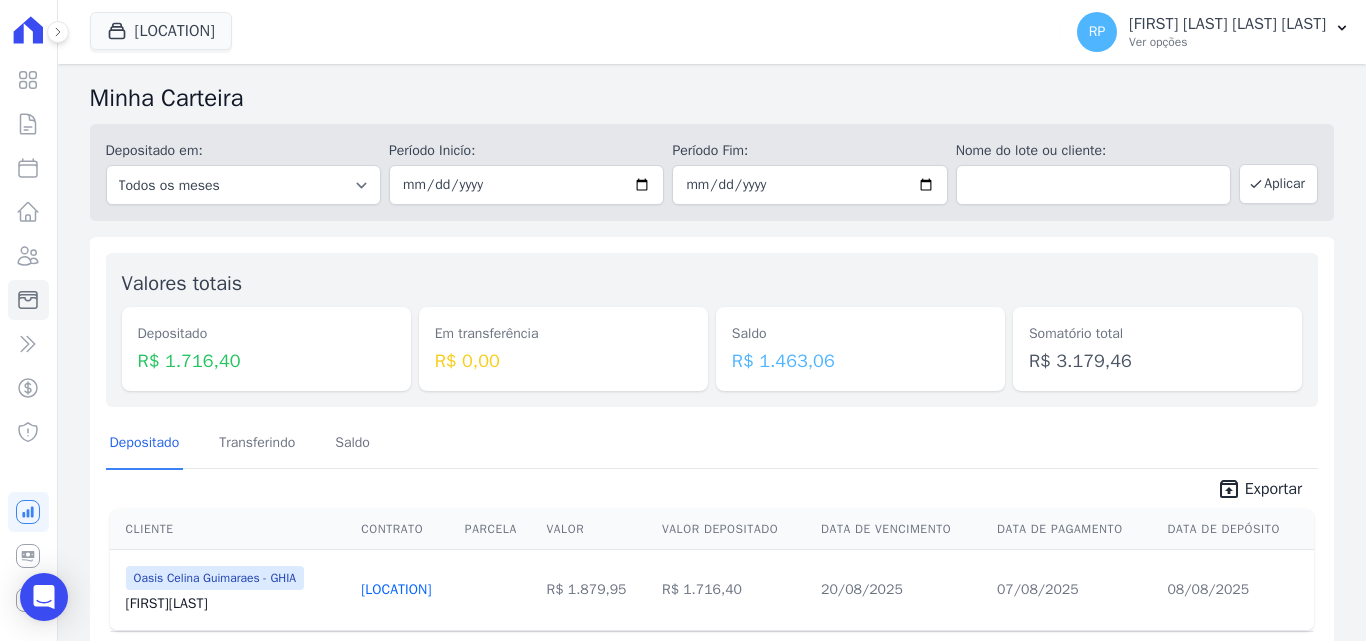 scroll, scrollTop: 71, scrollLeft: 0, axis: vertical 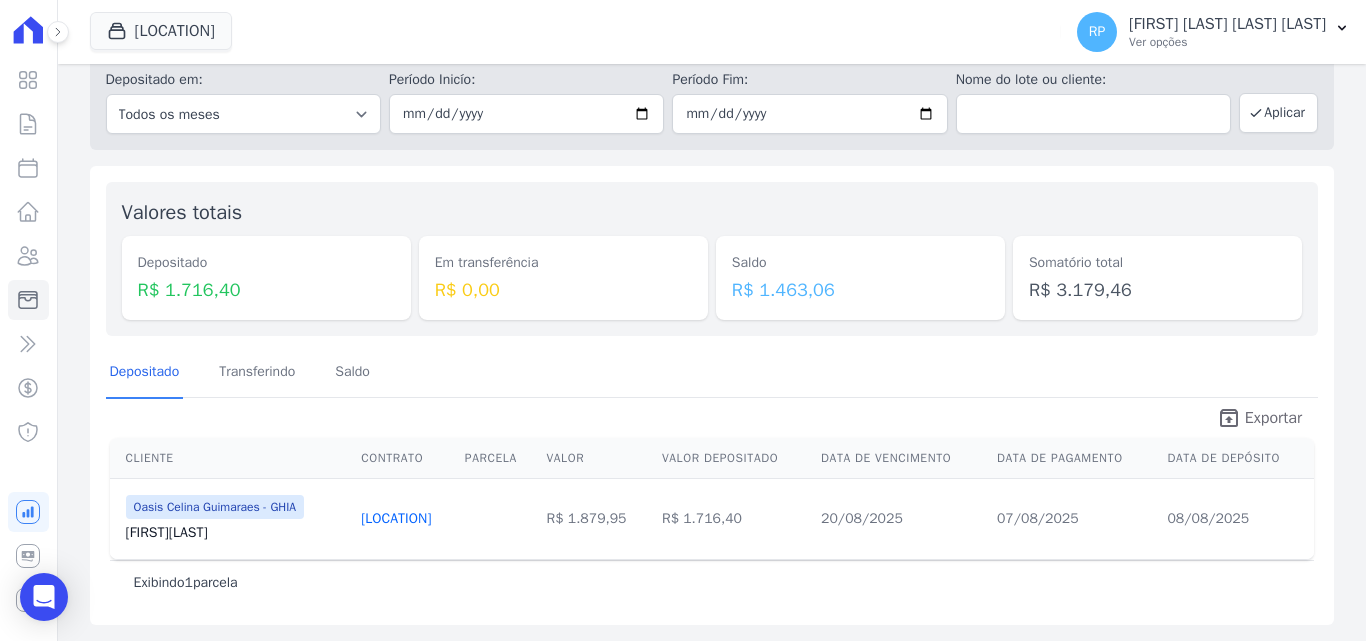 click on "Exportar" at bounding box center [1273, 418] 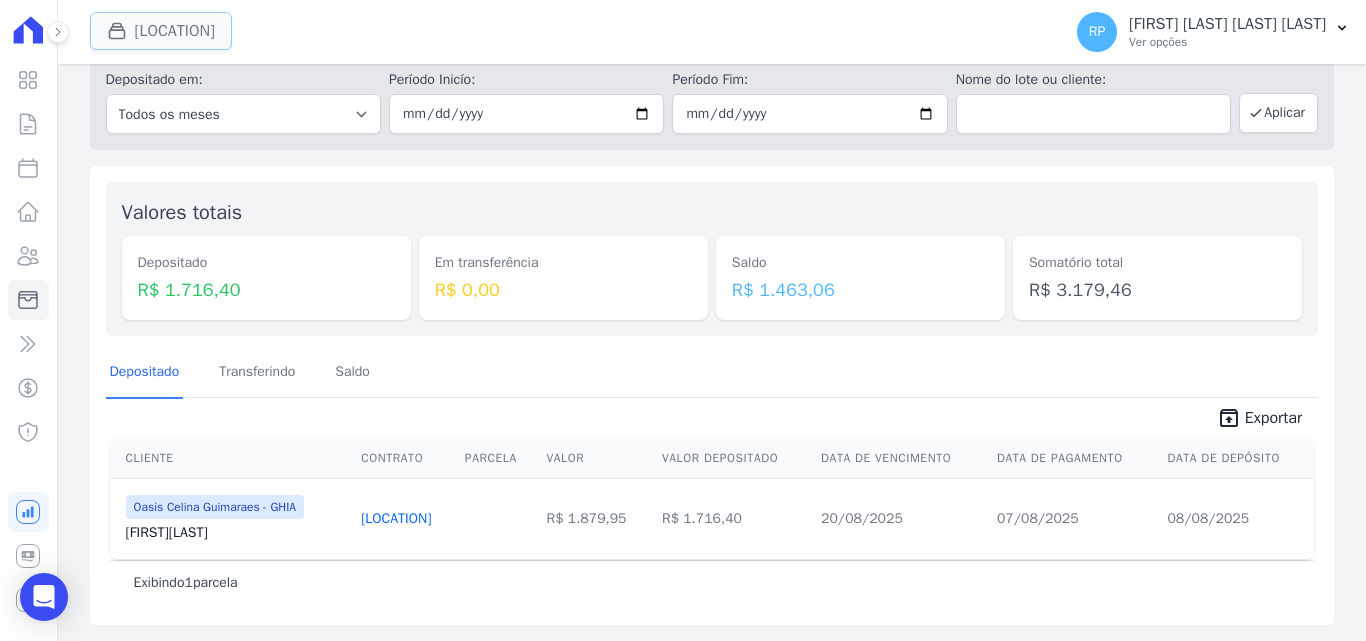 click on "Oasis Celina Guimaraes   Ghia" at bounding box center [161, 31] 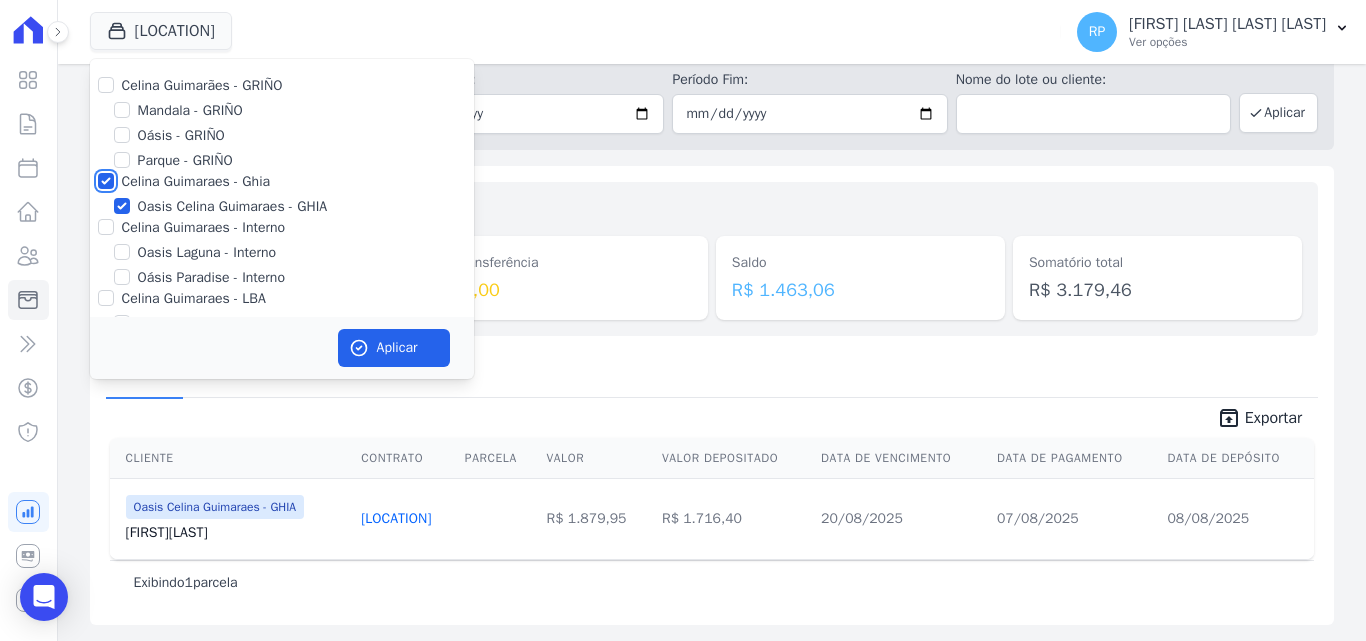 click on "Celina Guimaraes - Ghia" at bounding box center [106, 181] 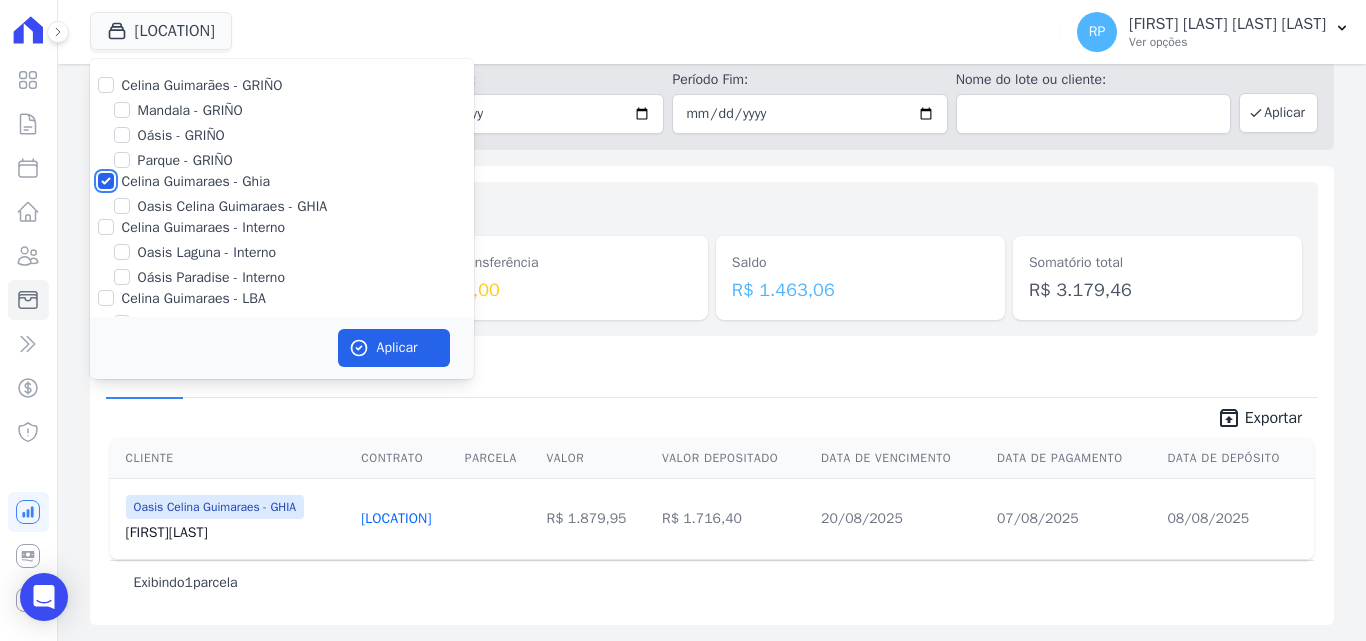 checkbox on "false" 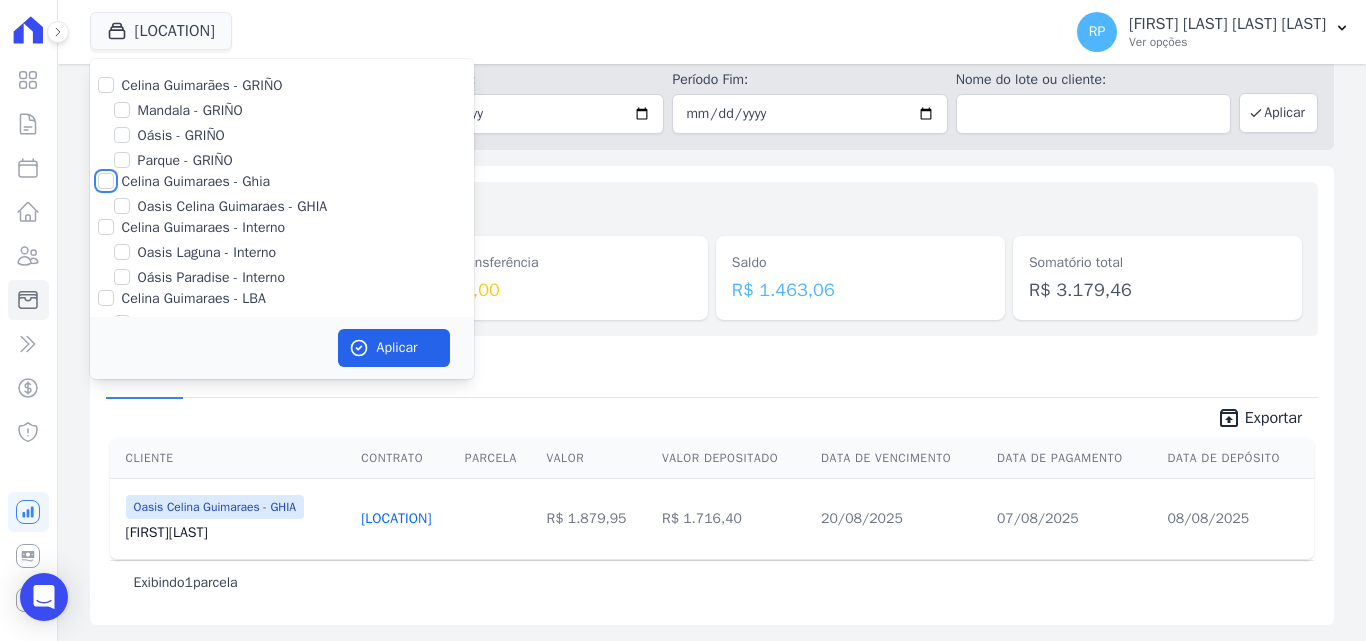 checkbox on "false" 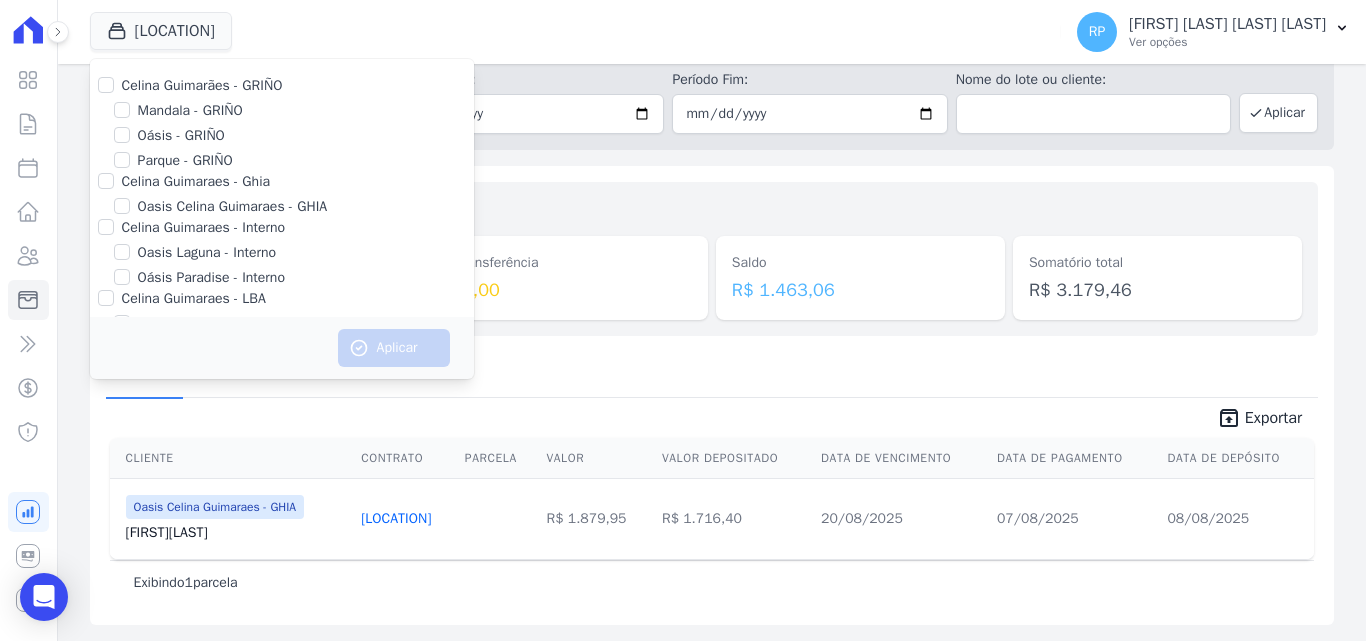 click on "Celina Guimaraes - Interno" at bounding box center (282, 227) 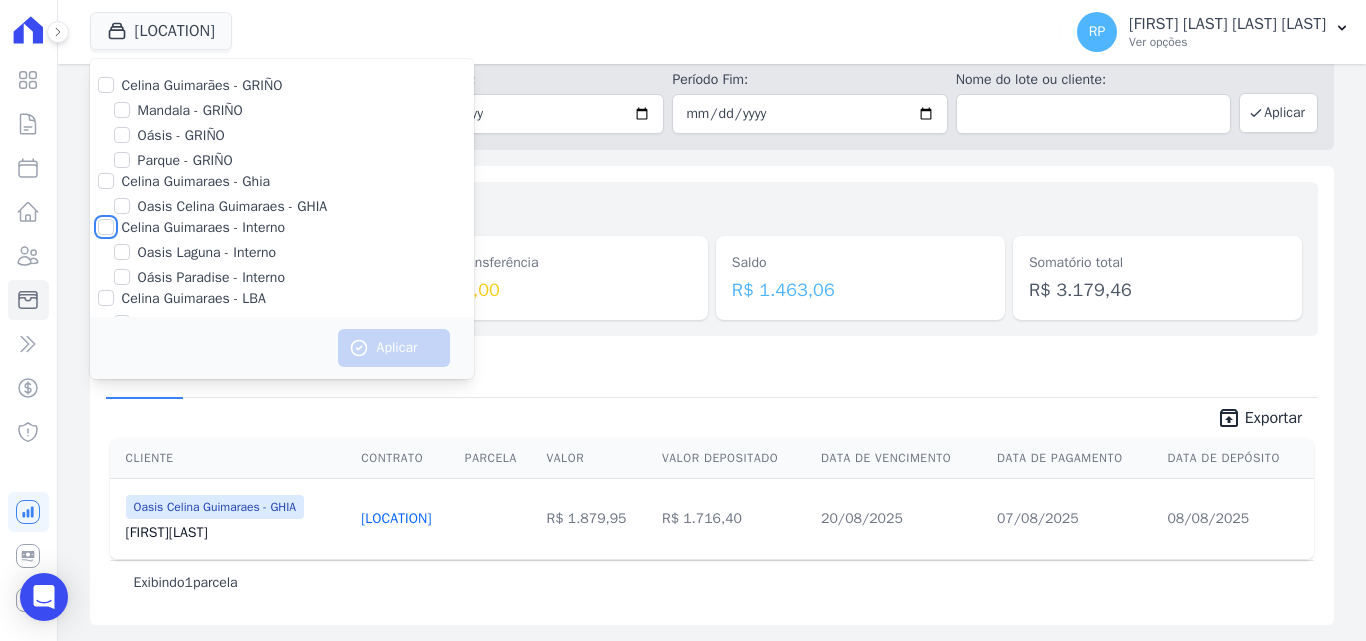 click on "Celina Guimaraes - Interno" at bounding box center [106, 227] 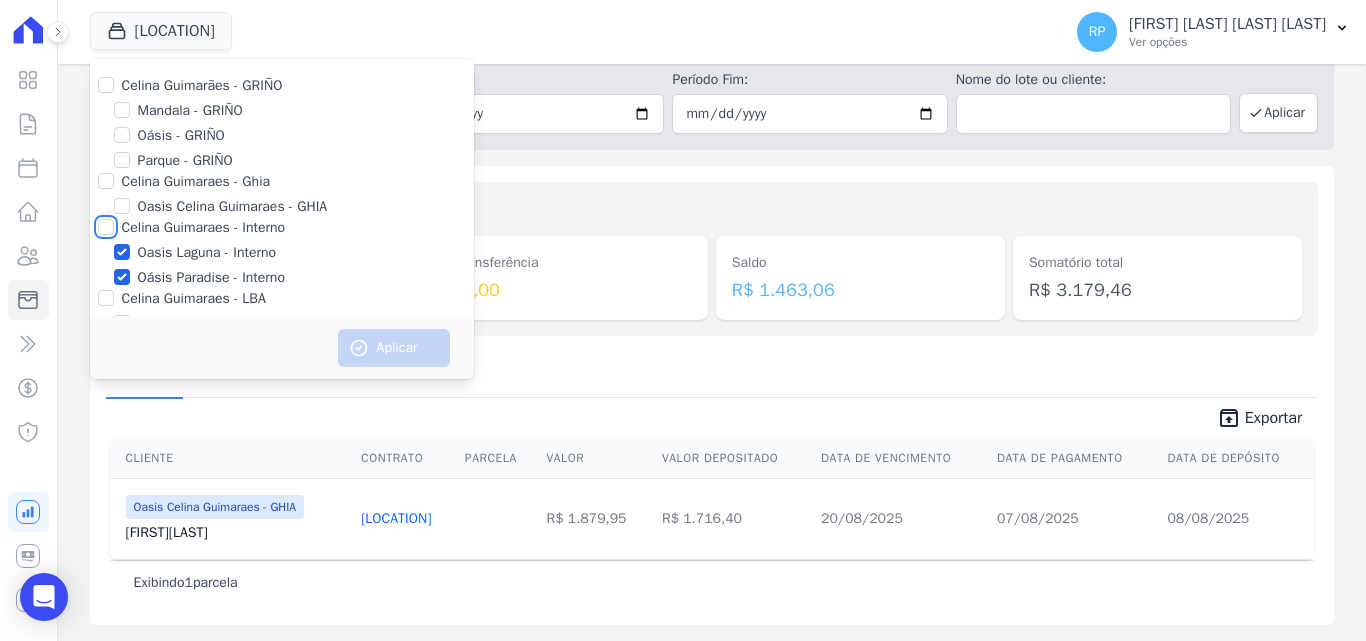 checkbox on "true" 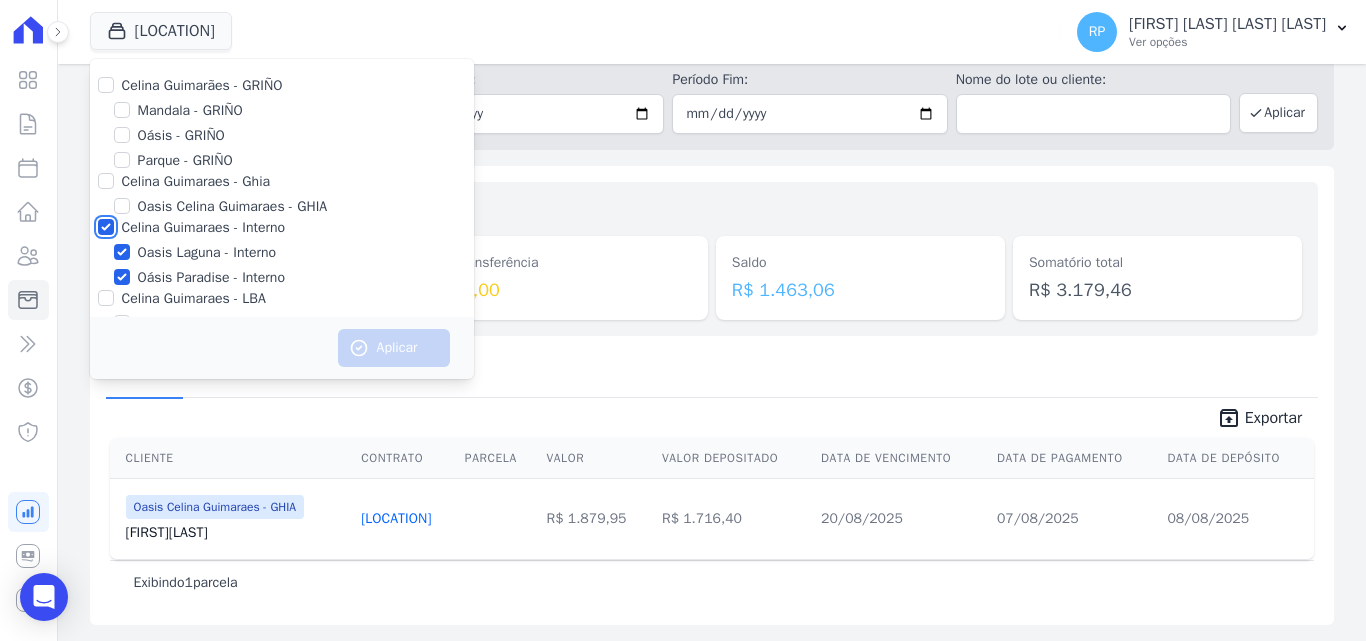 checkbox on "true" 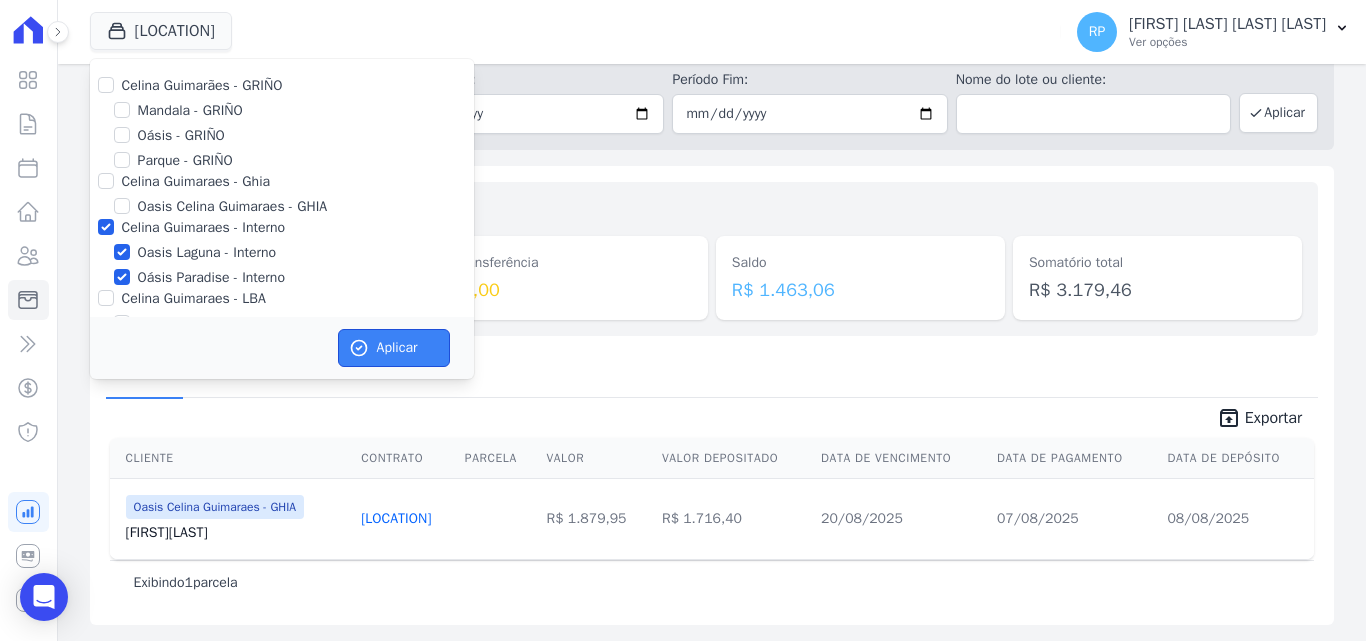 click on "Aplicar" at bounding box center (394, 348) 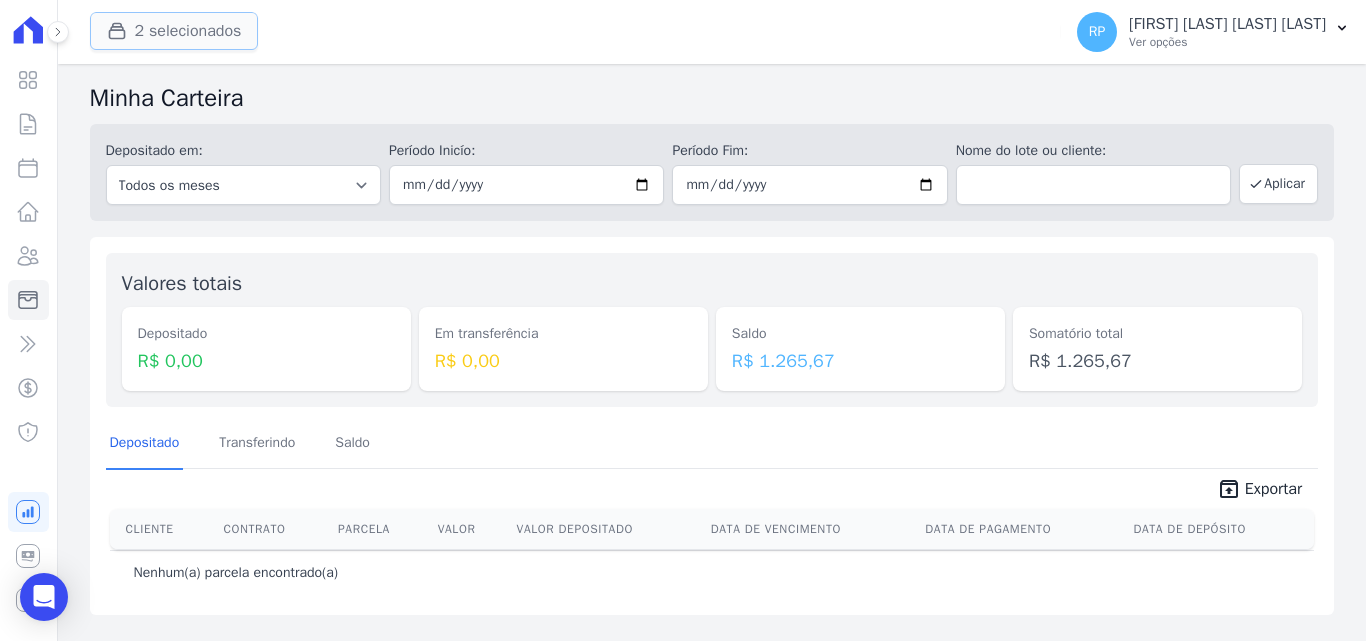 click on "2 selecionados" at bounding box center [174, 31] 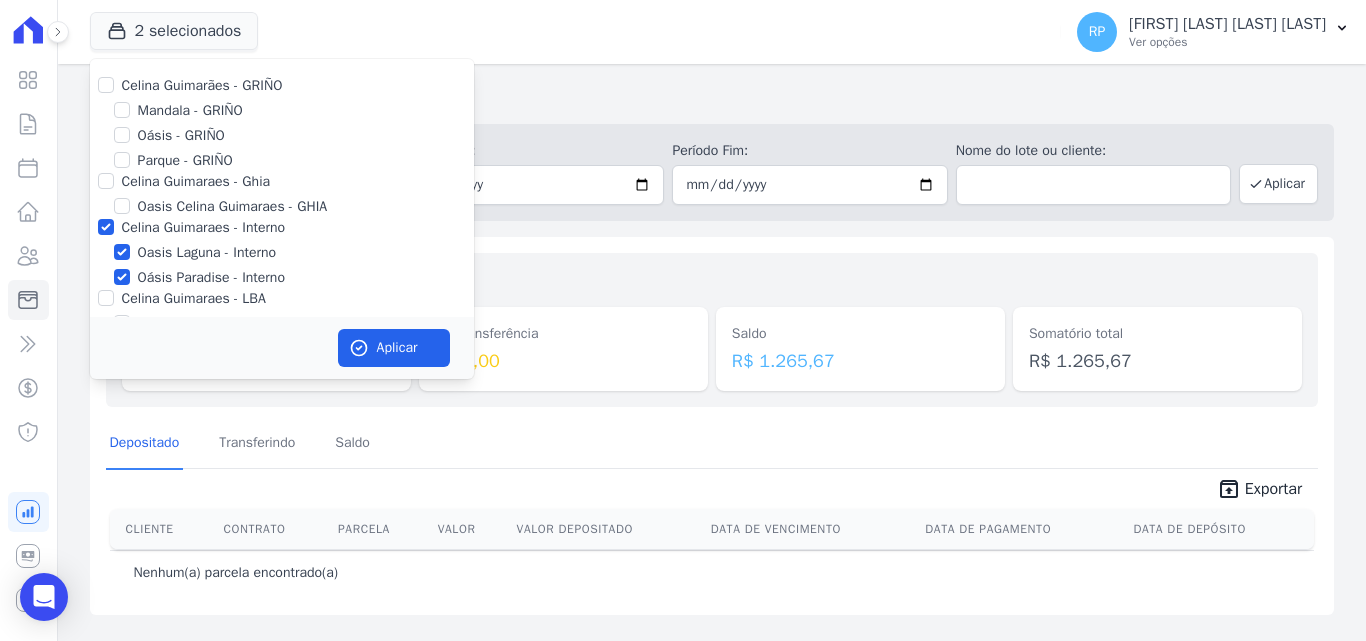 click on "Oasis Celina Guimaraes - GHIA" at bounding box center (282, 206) 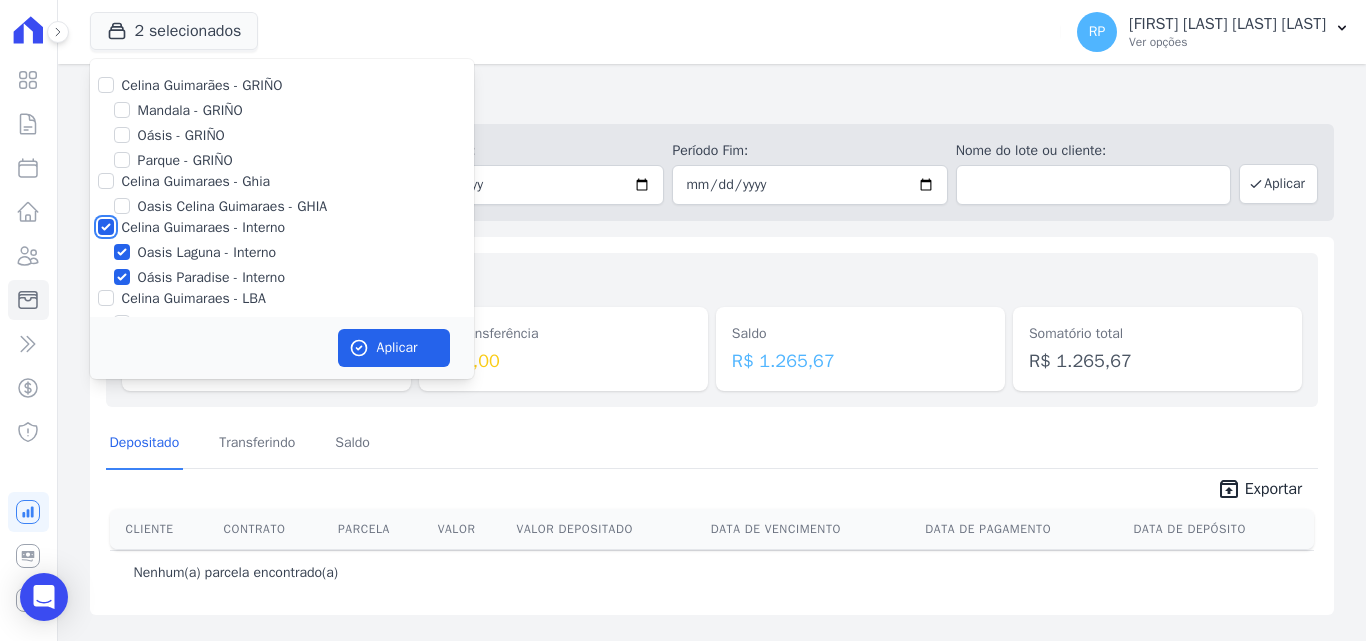 click on "Celina Guimaraes - Interno" at bounding box center [106, 227] 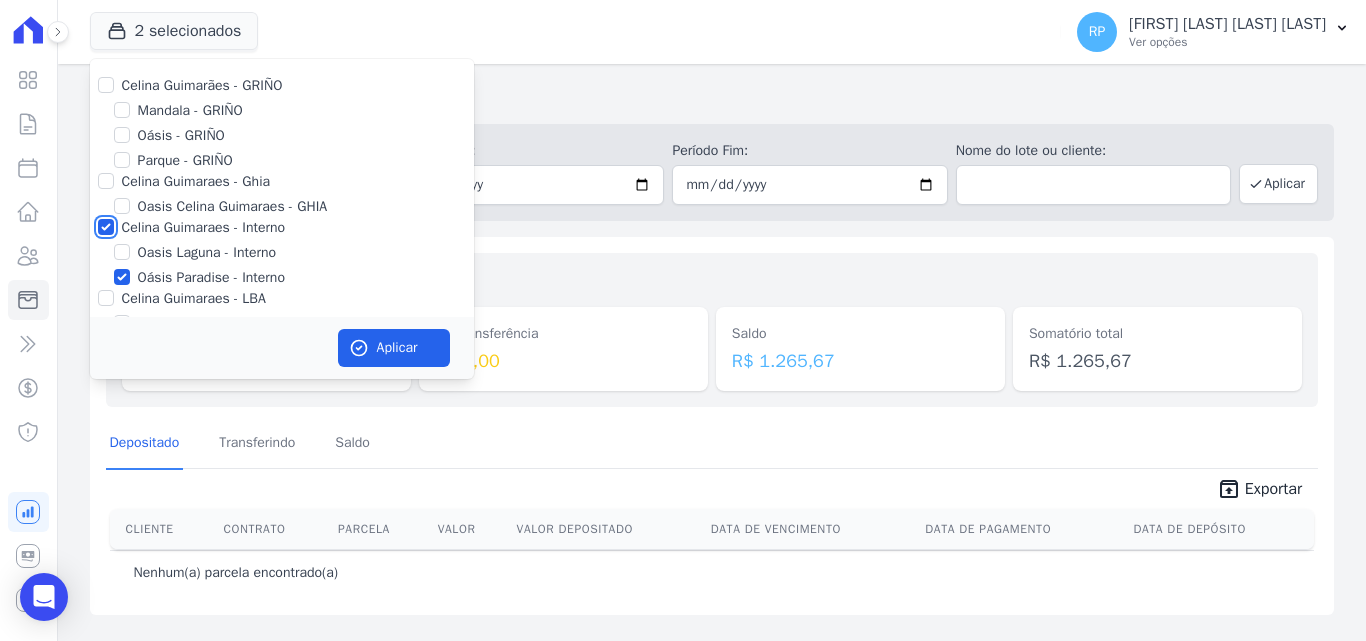 checkbox on "false" 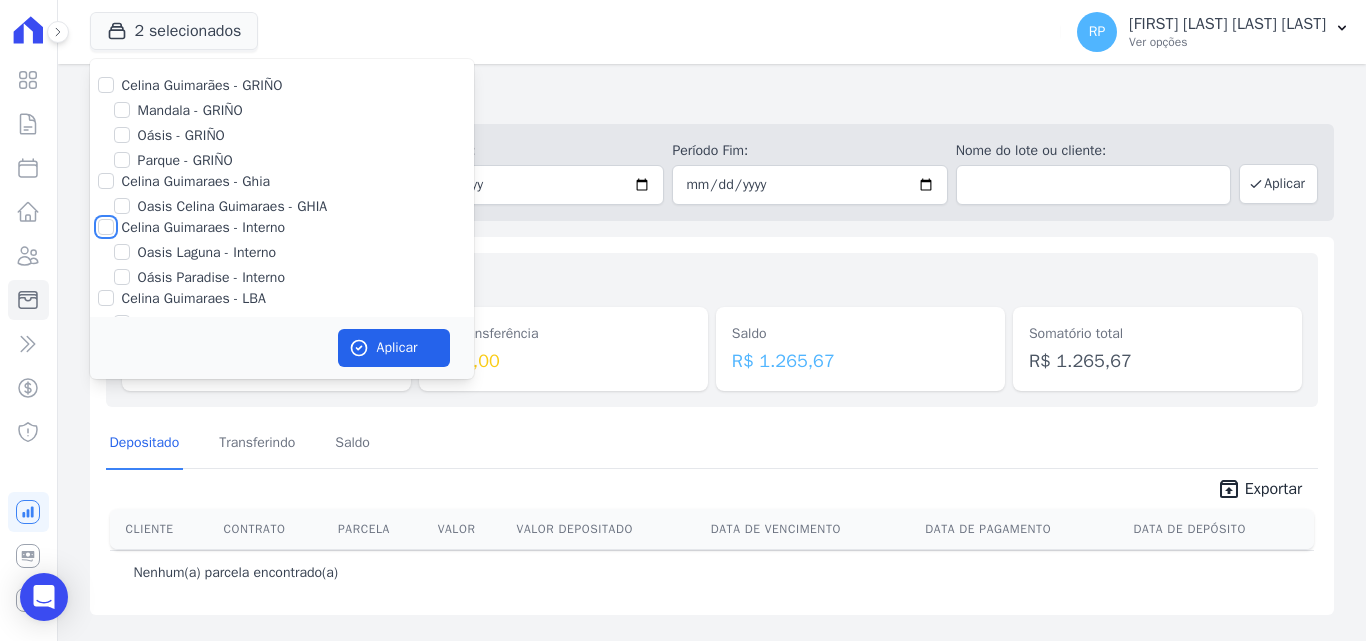 checkbox on "false" 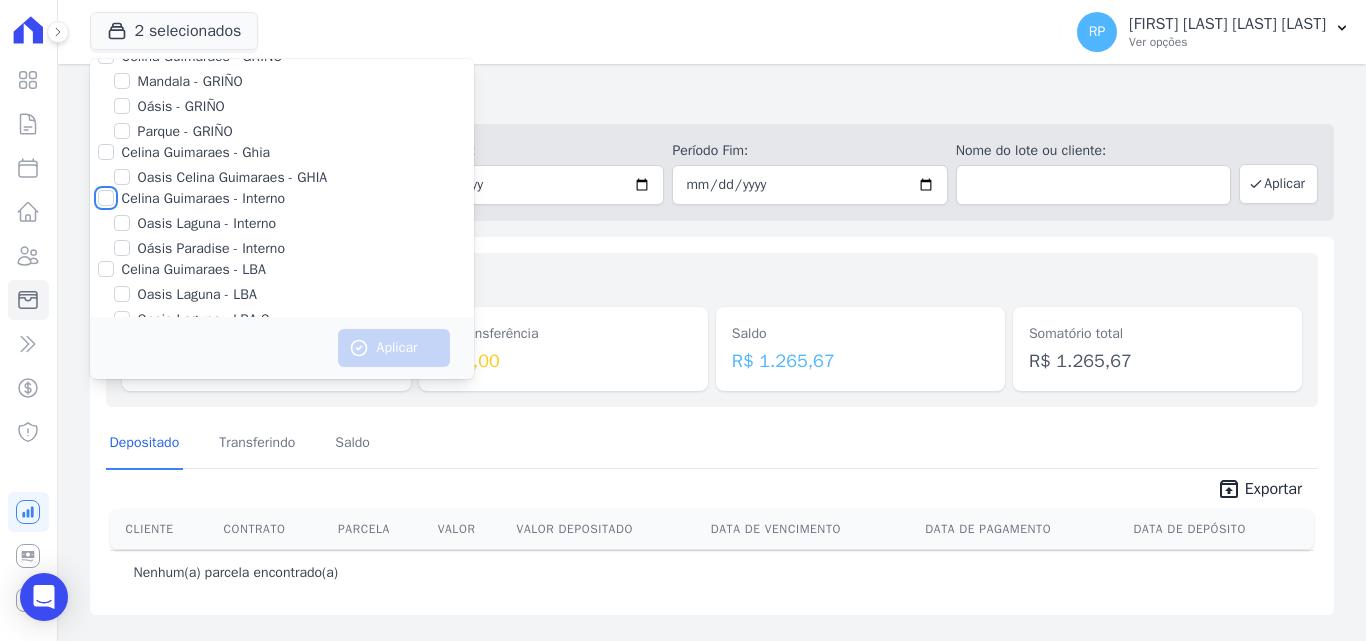 scroll, scrollTop: 58, scrollLeft: 0, axis: vertical 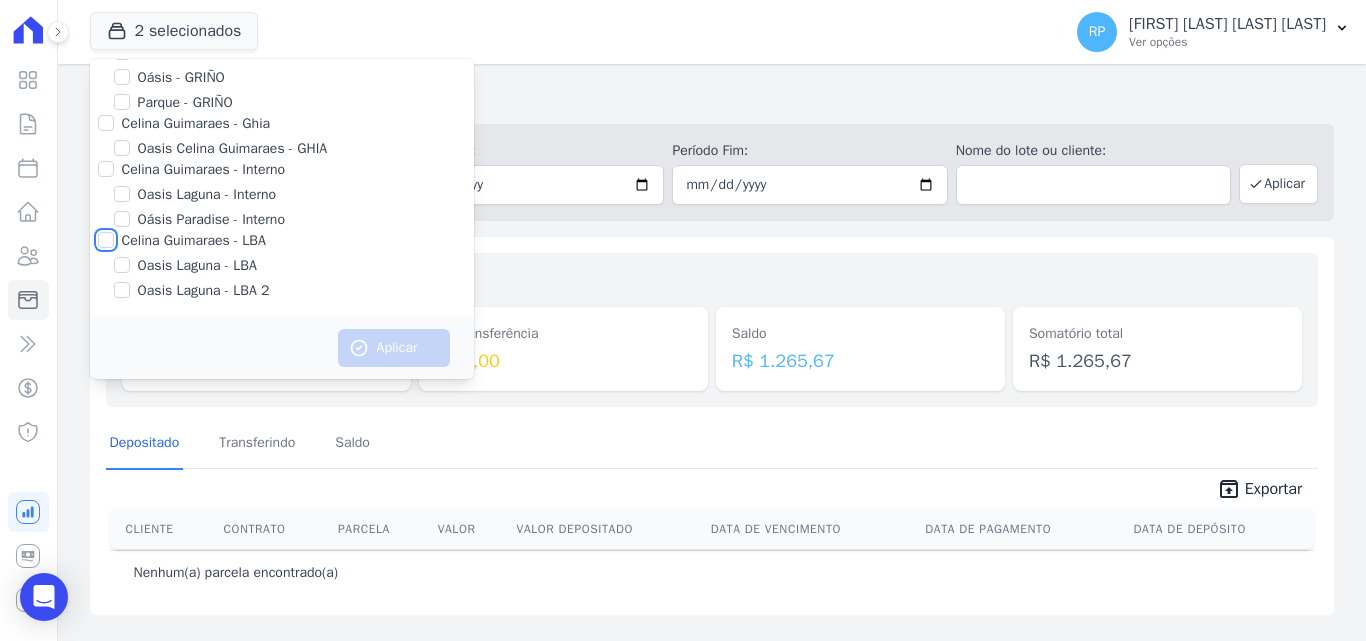 click on "Celina Guimaraes - LBA" at bounding box center [106, 240] 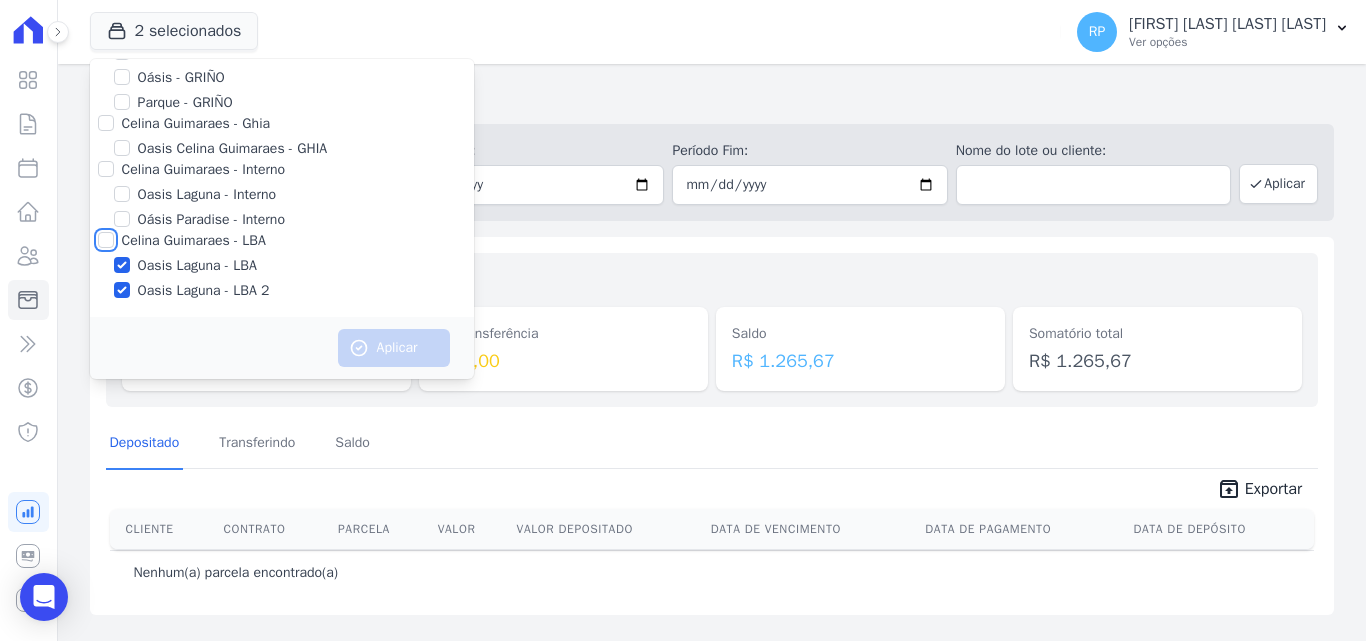 checkbox on "true" 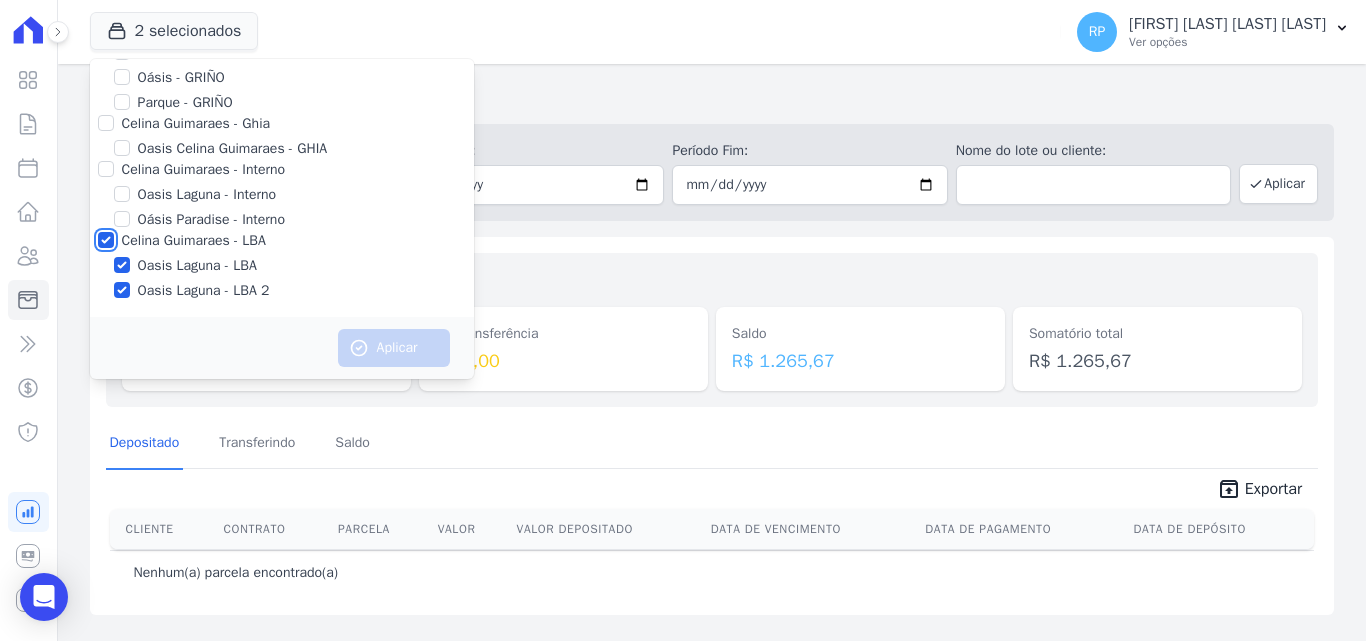 checkbox on "true" 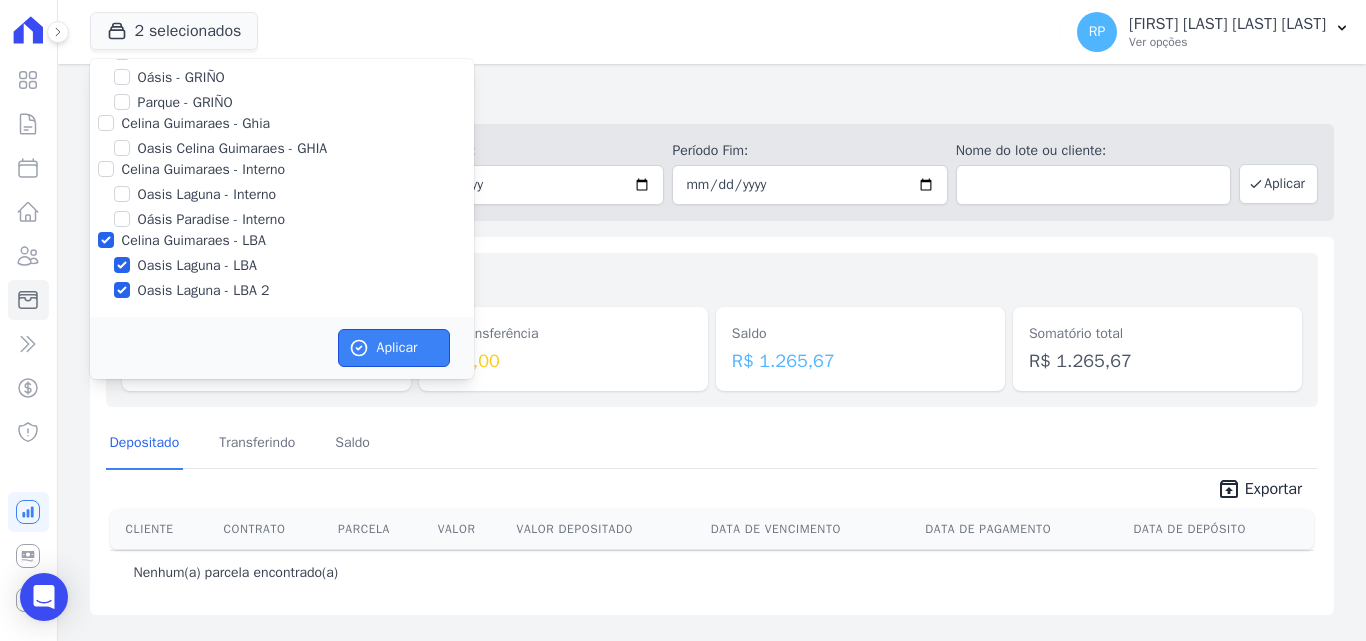 click on "Aplicar" at bounding box center [394, 348] 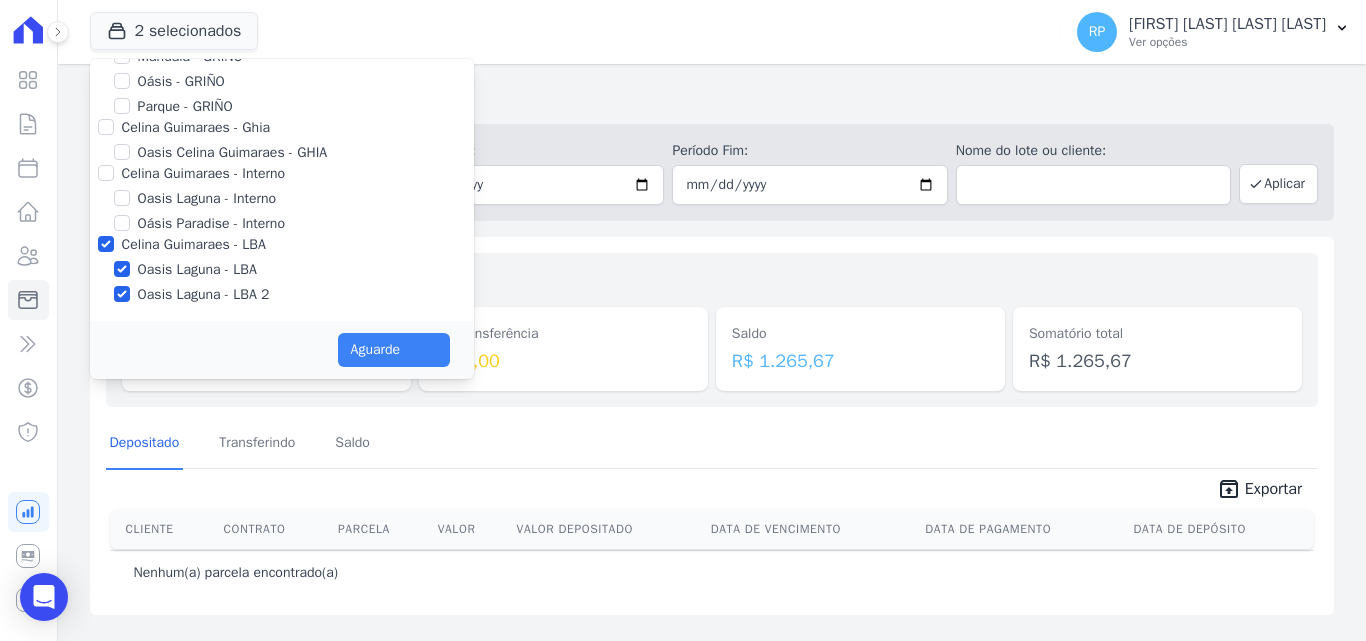 scroll, scrollTop: 54, scrollLeft: 0, axis: vertical 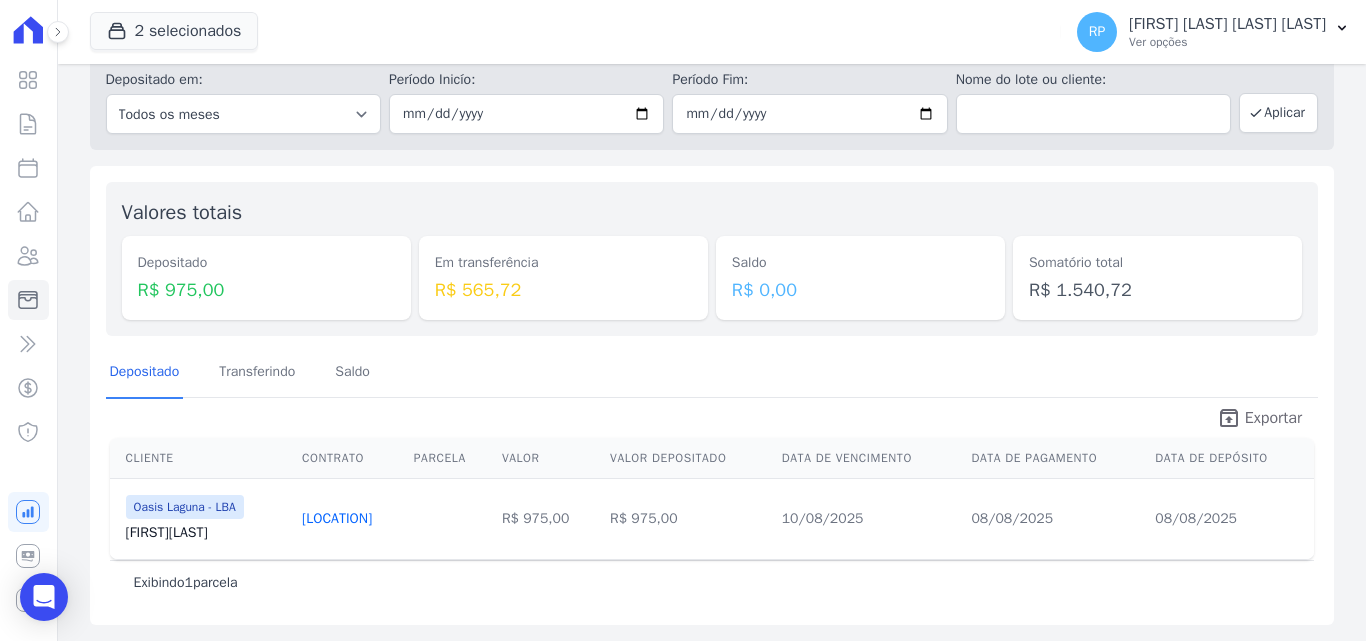 click on "unarchive" at bounding box center [1229, 418] 